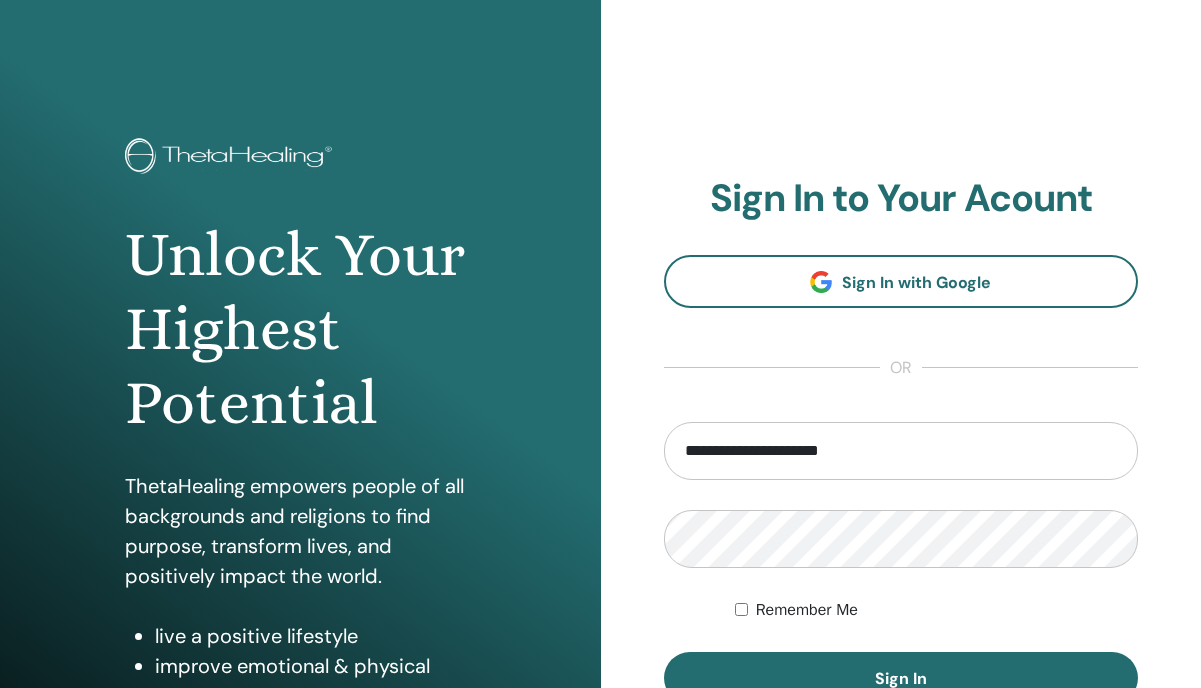 scroll, scrollTop: 0, scrollLeft: 0, axis: both 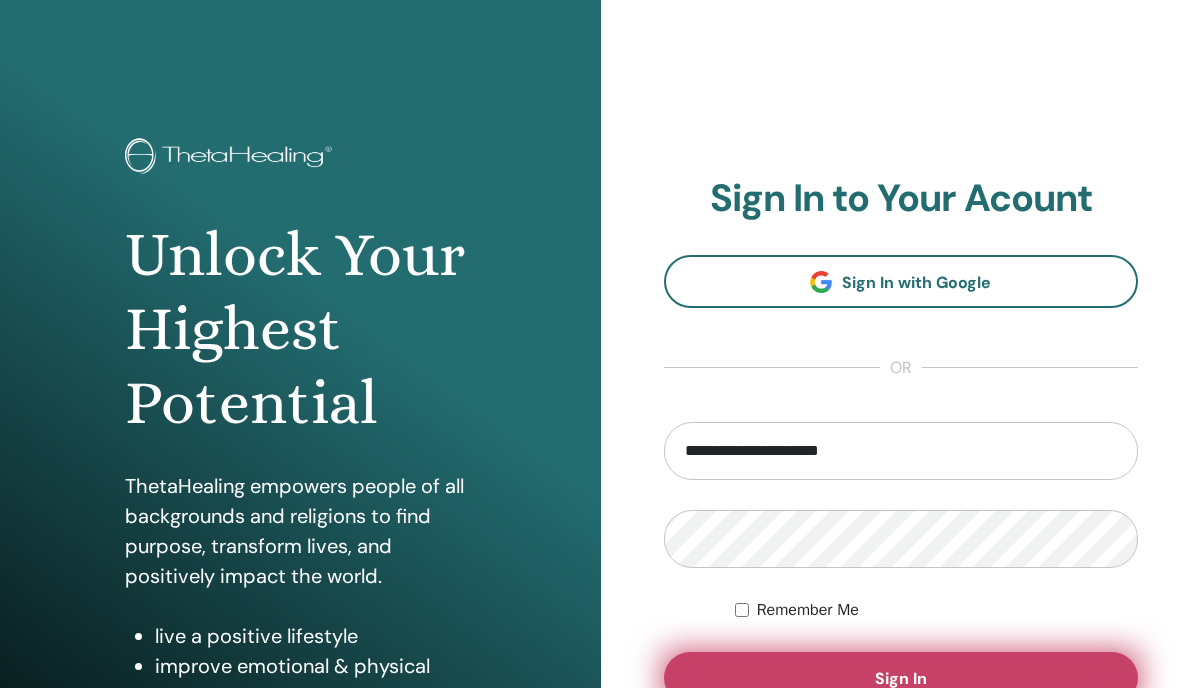 type on "**********" 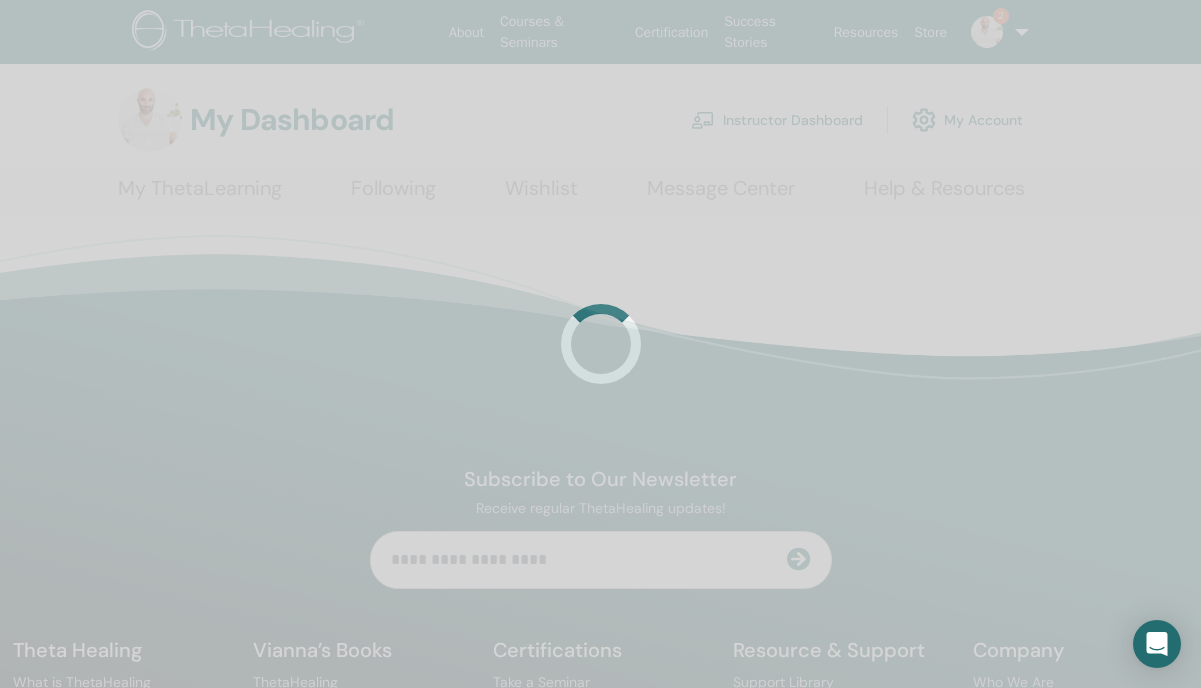 scroll, scrollTop: 0, scrollLeft: 0, axis: both 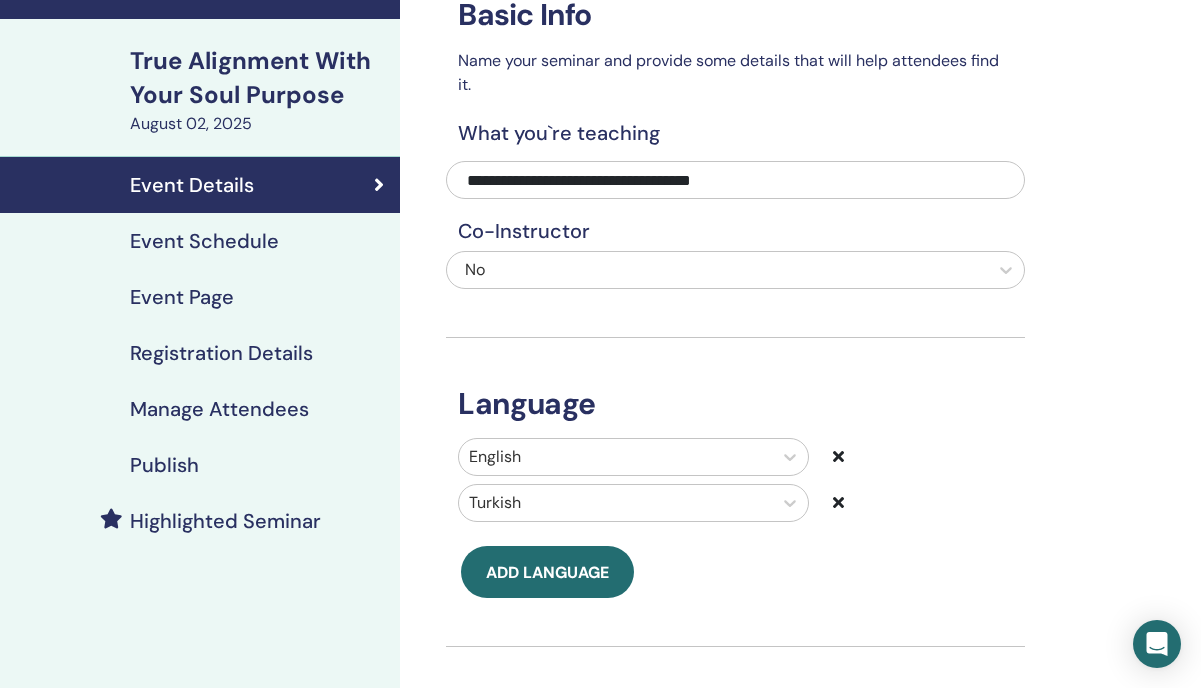 click on "Manage Attendees" at bounding box center (219, 409) 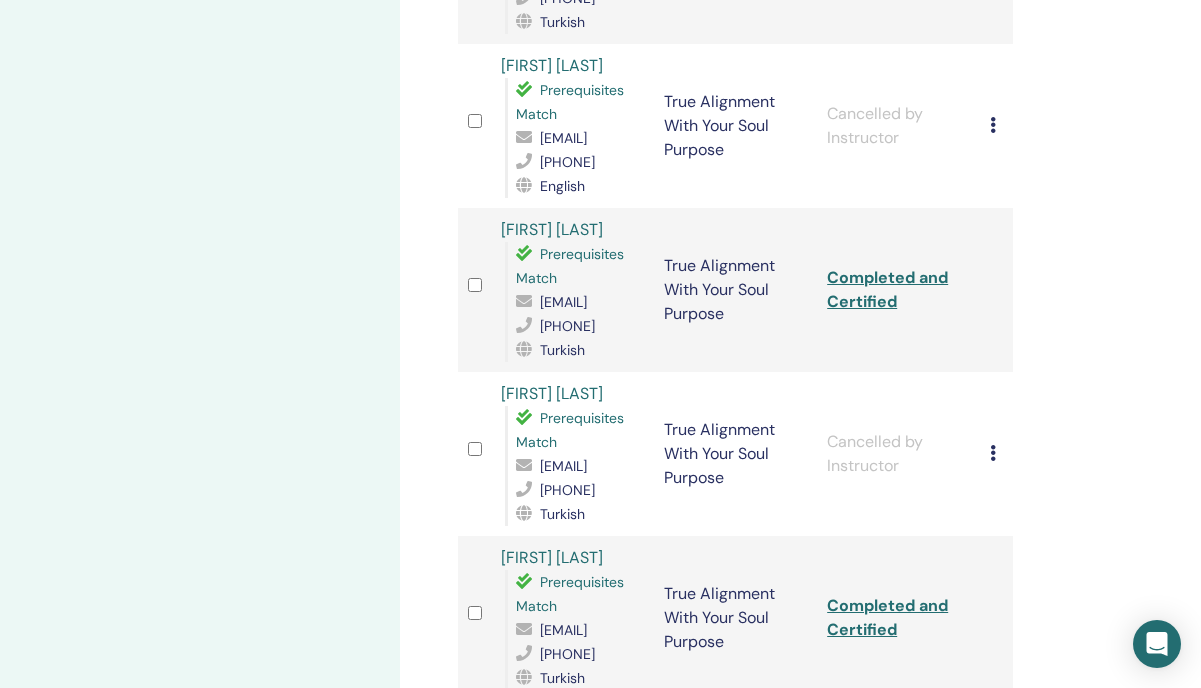 scroll, scrollTop: 2621, scrollLeft: 0, axis: vertical 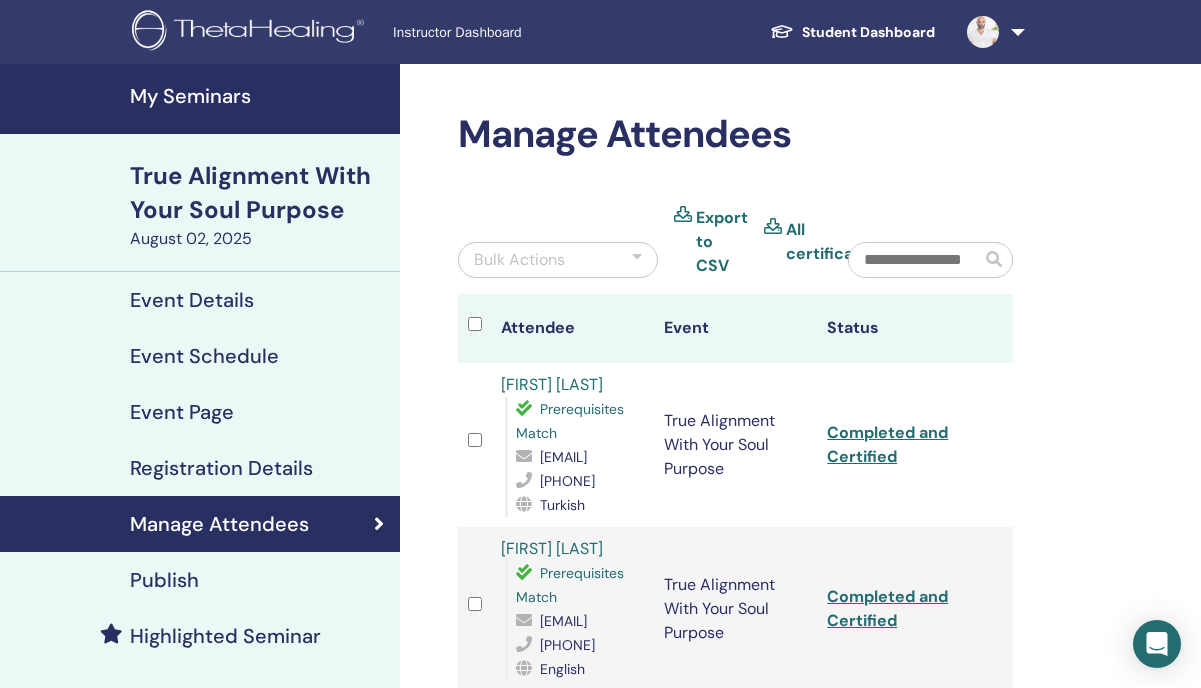 click on "Bulk Actions" at bounding box center [558, 260] 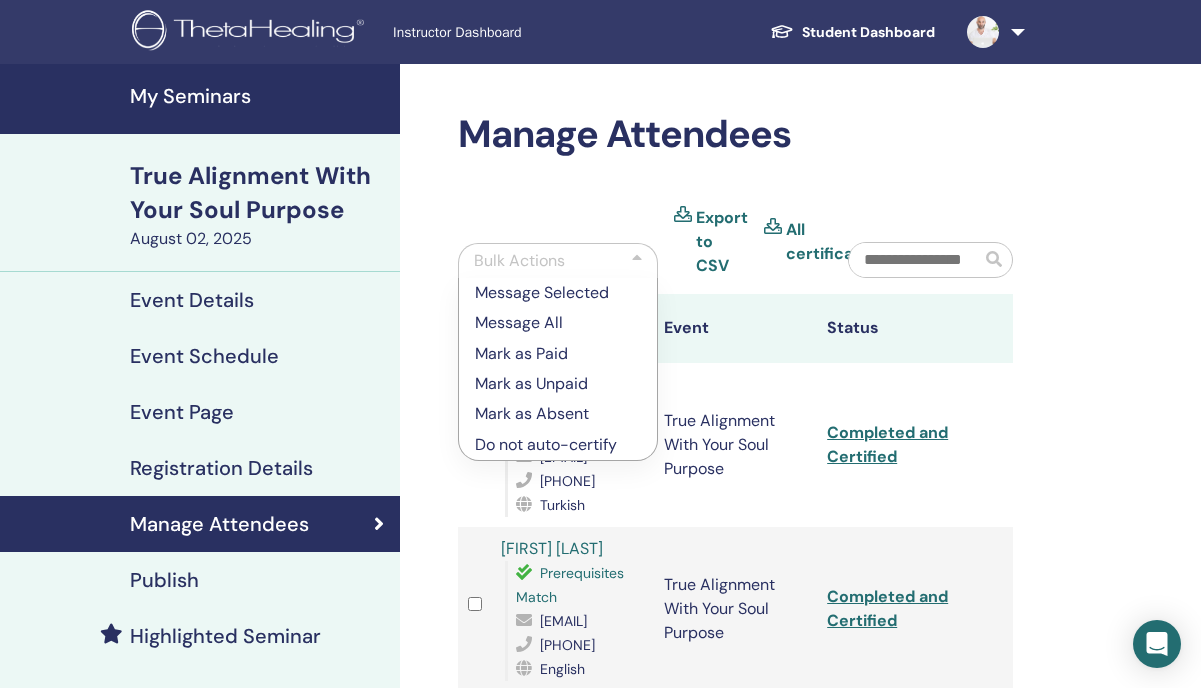 click on "Bulk Actions" at bounding box center (558, 260) 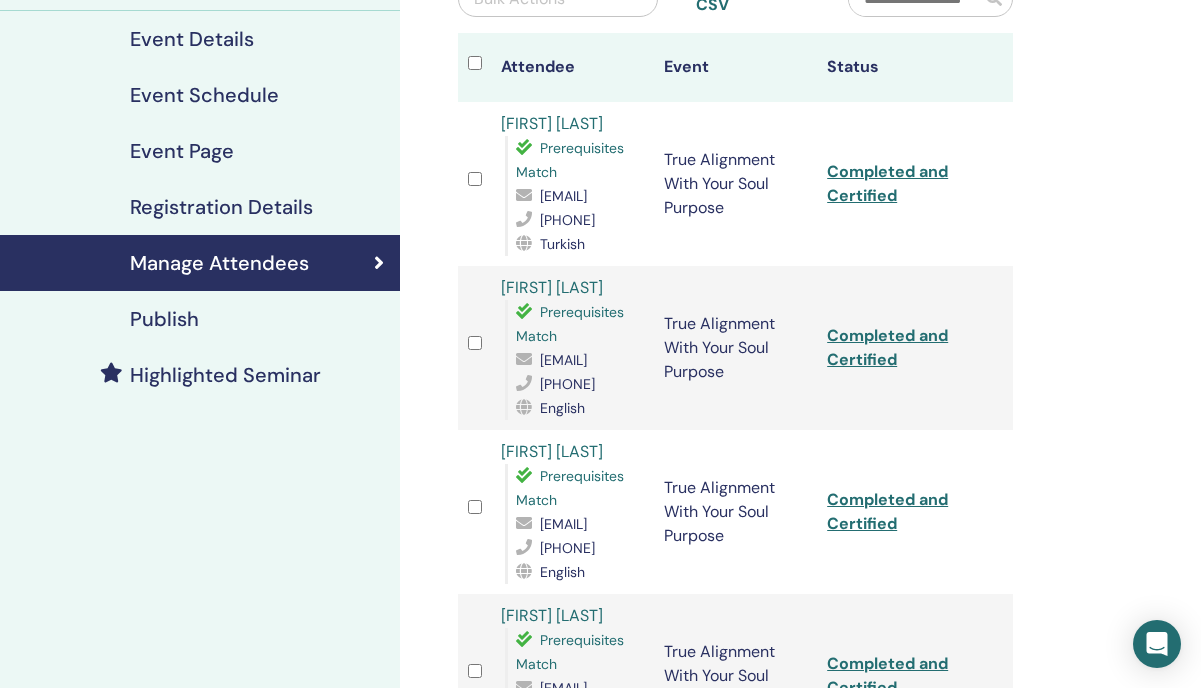 scroll, scrollTop: 0, scrollLeft: 0, axis: both 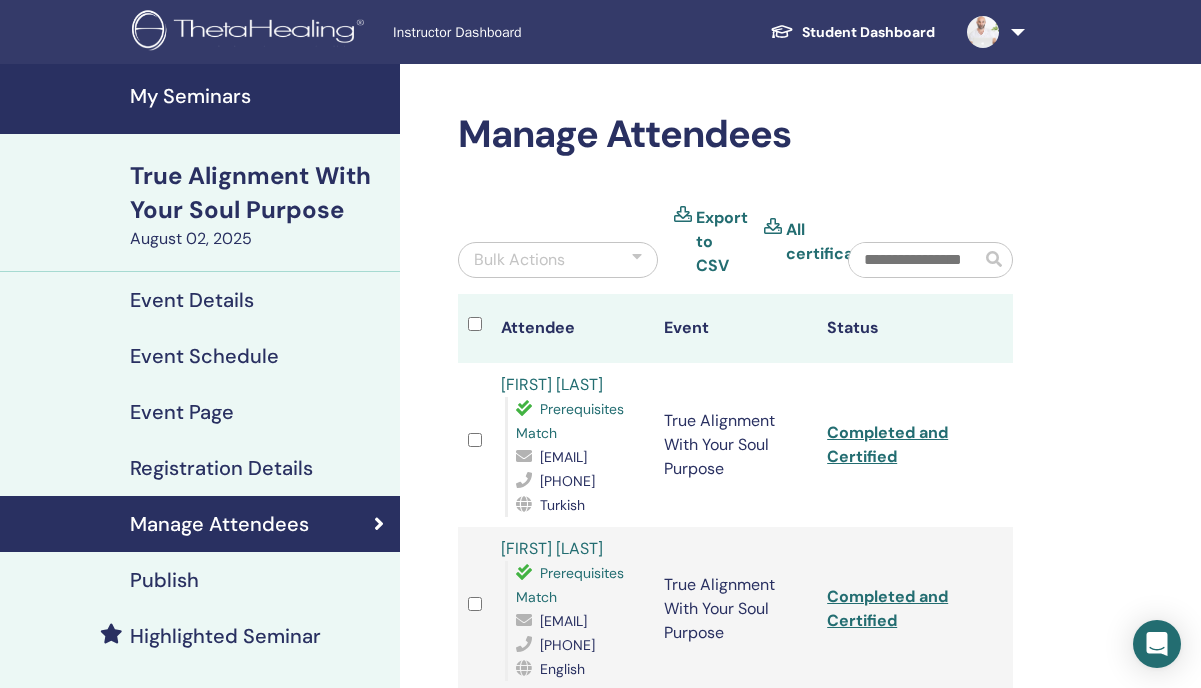 click at bounding box center [930, 250] 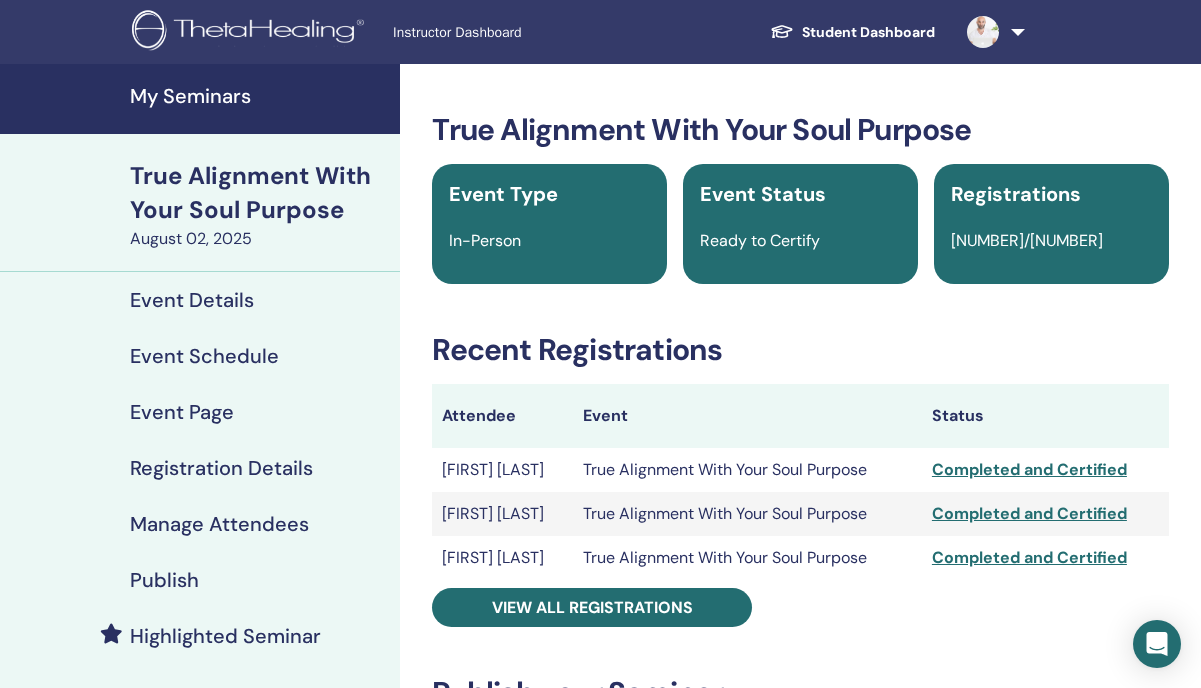 click on "My Seminars" at bounding box center (259, 96) 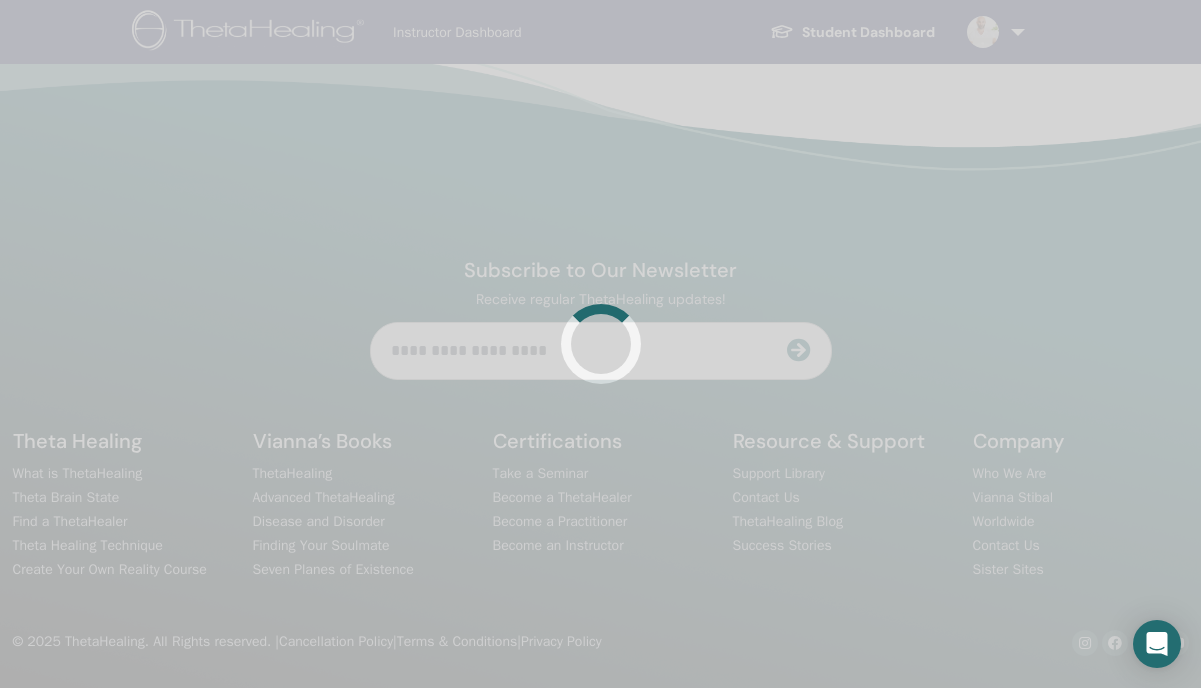 scroll, scrollTop: 0, scrollLeft: 0, axis: both 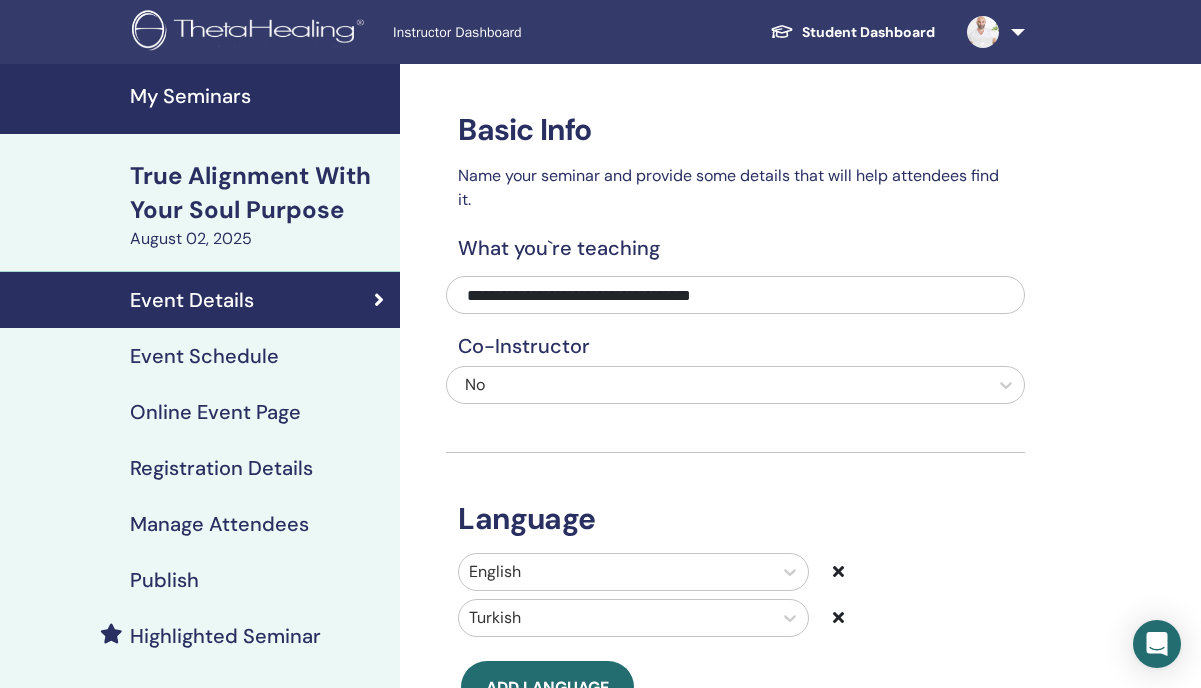 click on "Manage Attendees" at bounding box center (200, 524) 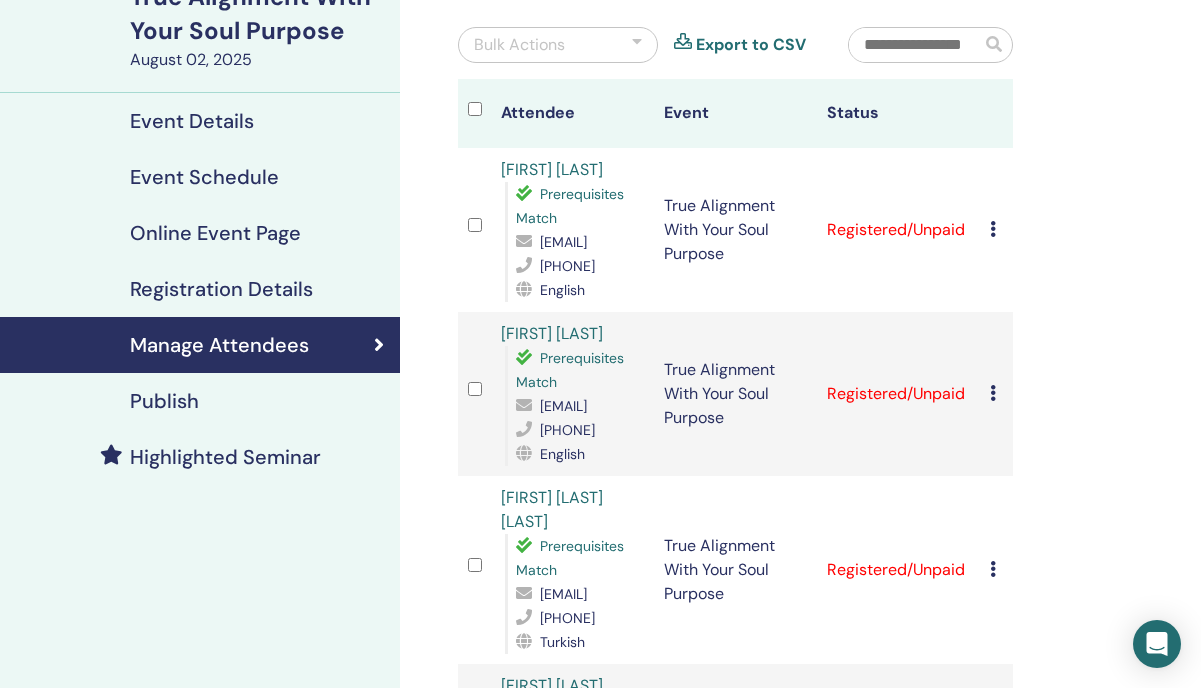 scroll, scrollTop: 178, scrollLeft: 0, axis: vertical 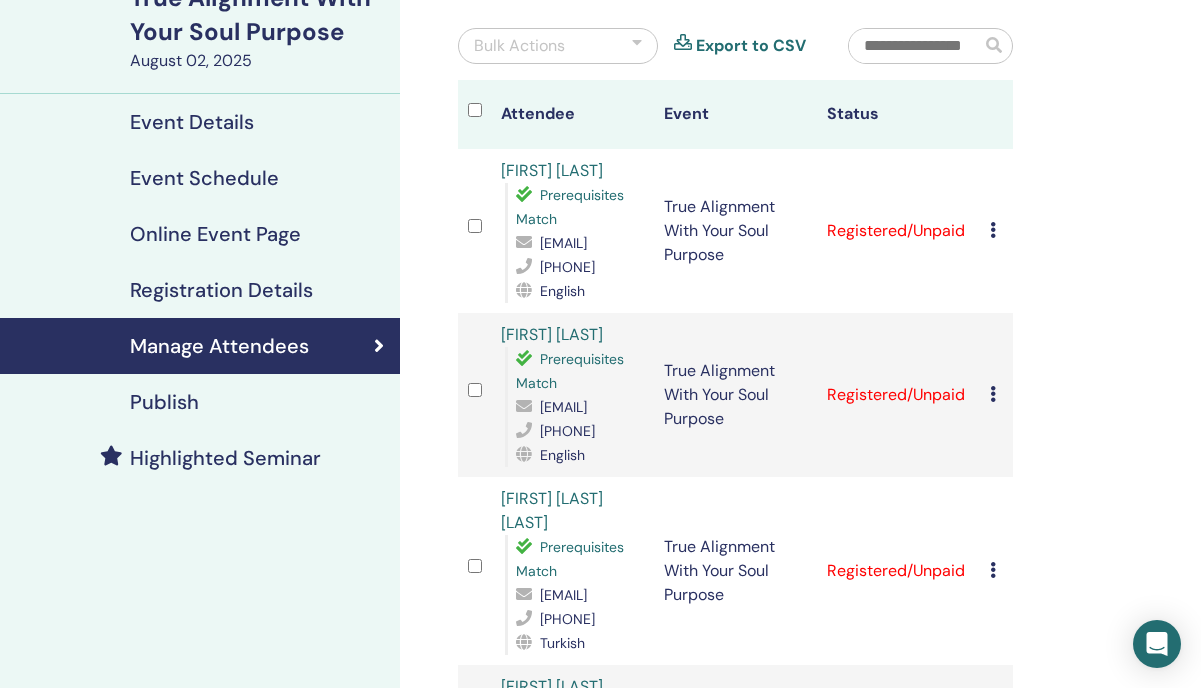 click at bounding box center [637, 46] 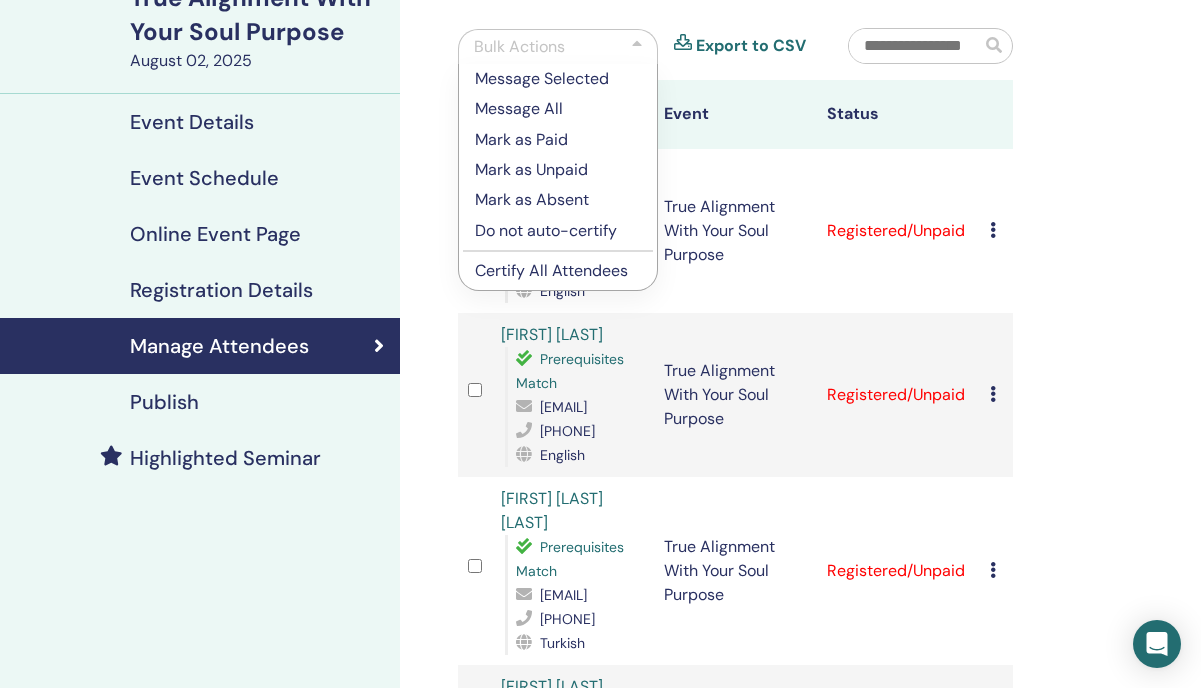 click on "Status" at bounding box center [898, 114] 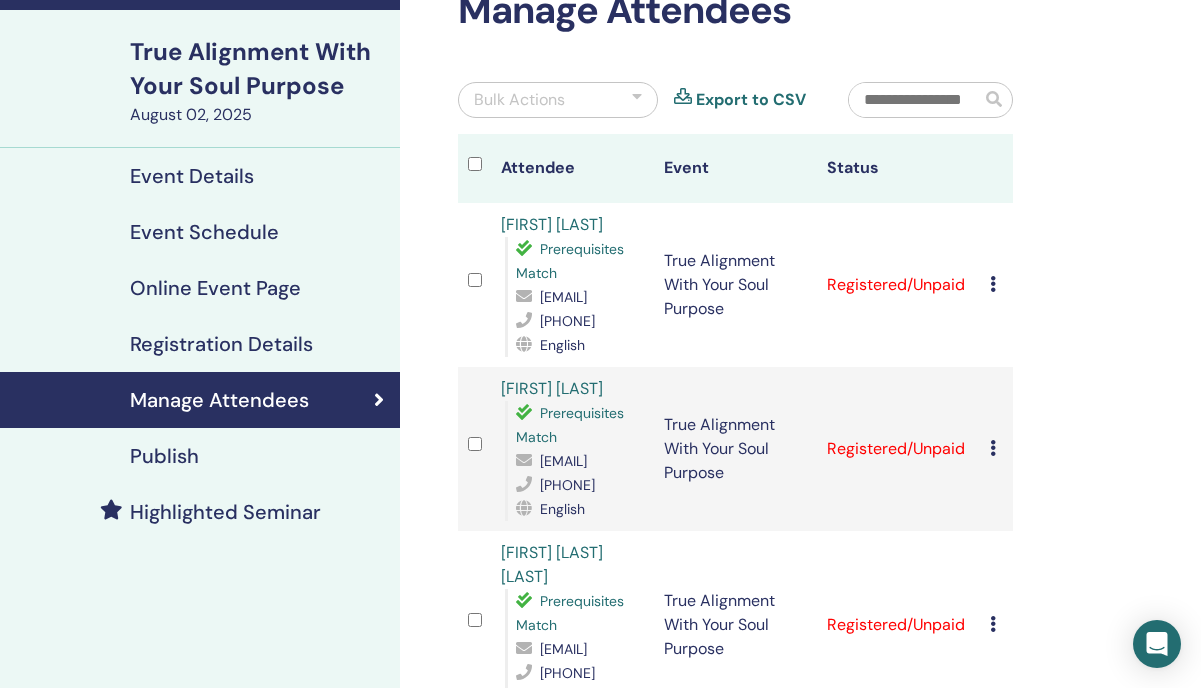 scroll, scrollTop: 0, scrollLeft: 0, axis: both 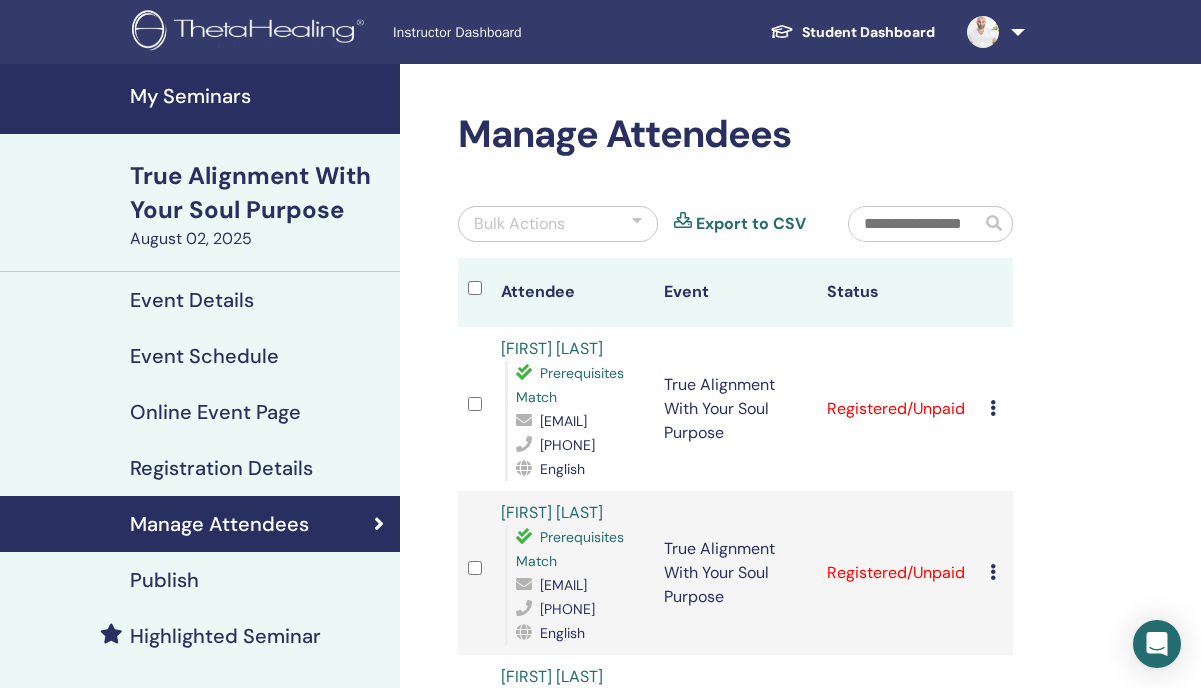 click at bounding box center (637, 224) 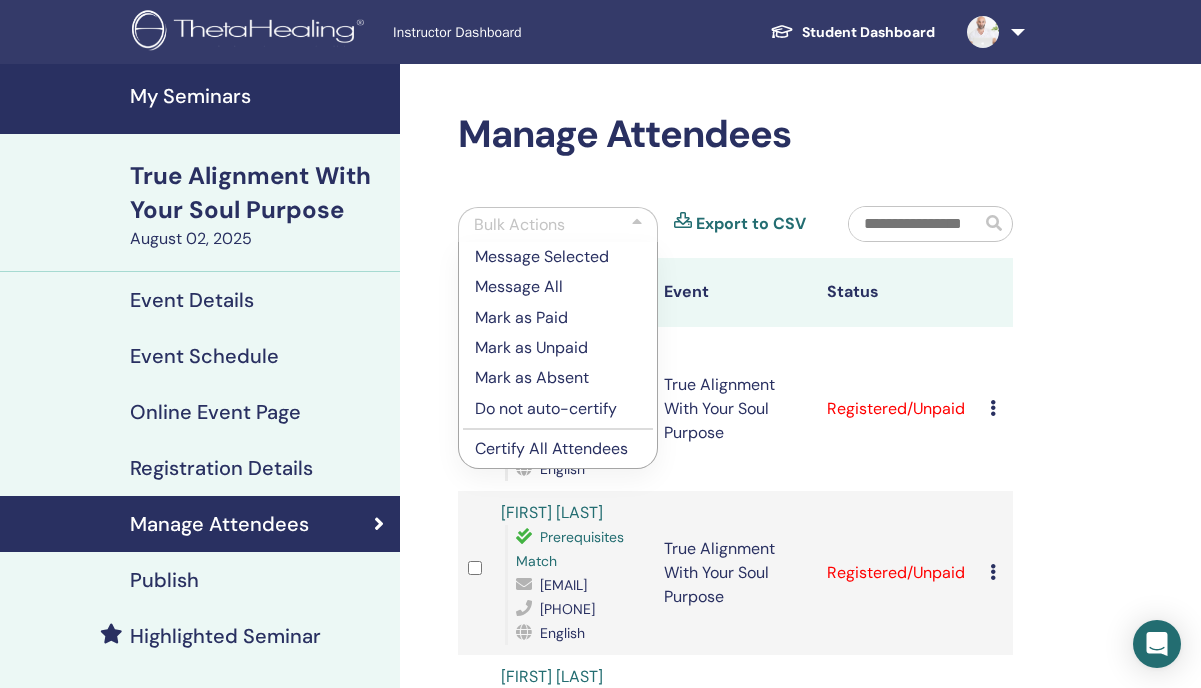 click on "Do not auto-certify" at bounding box center (558, 409) 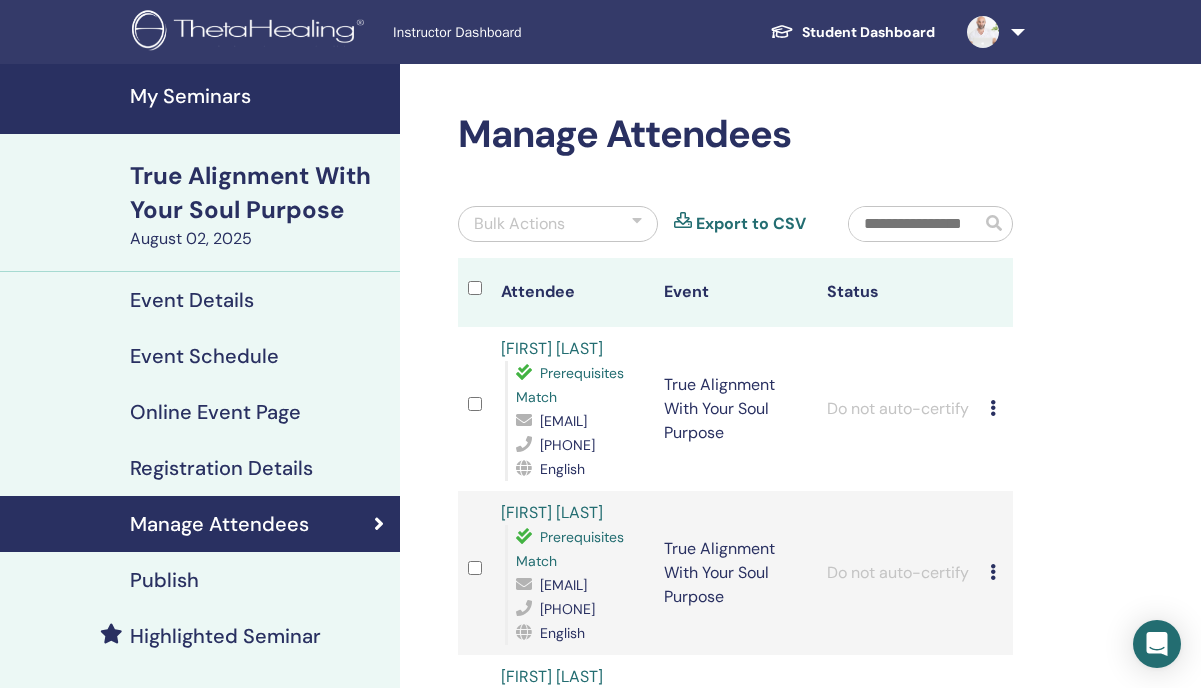 scroll, scrollTop: 0, scrollLeft: 0, axis: both 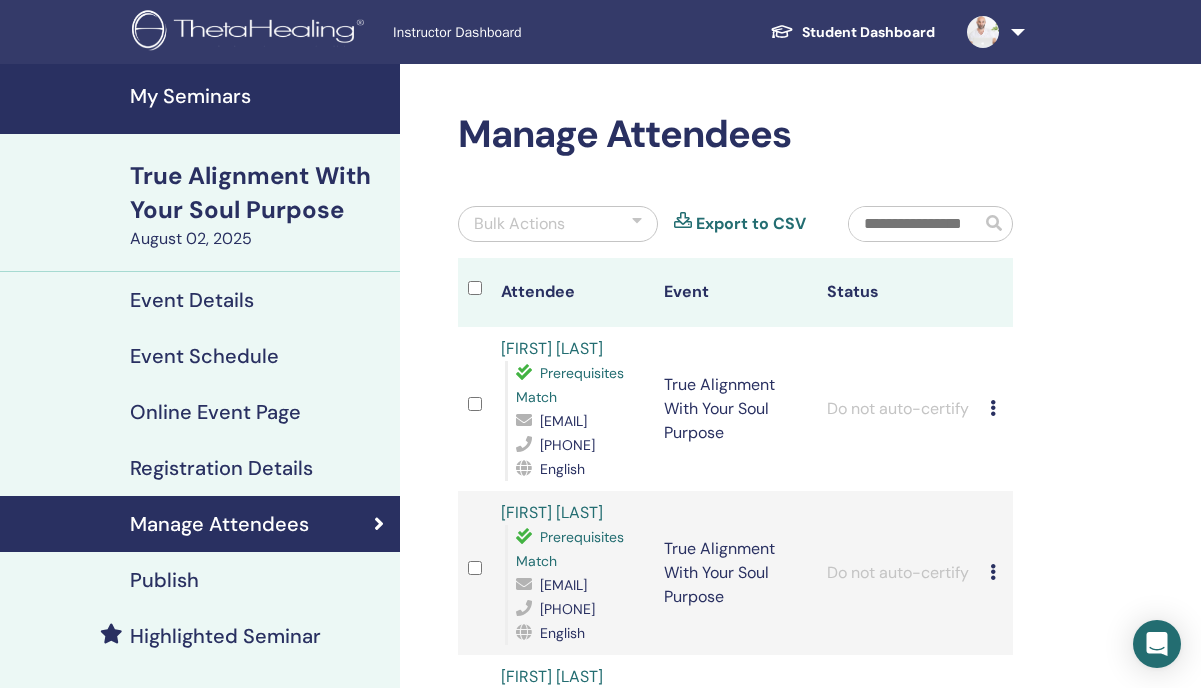 click on "My Seminars" at bounding box center (259, 96) 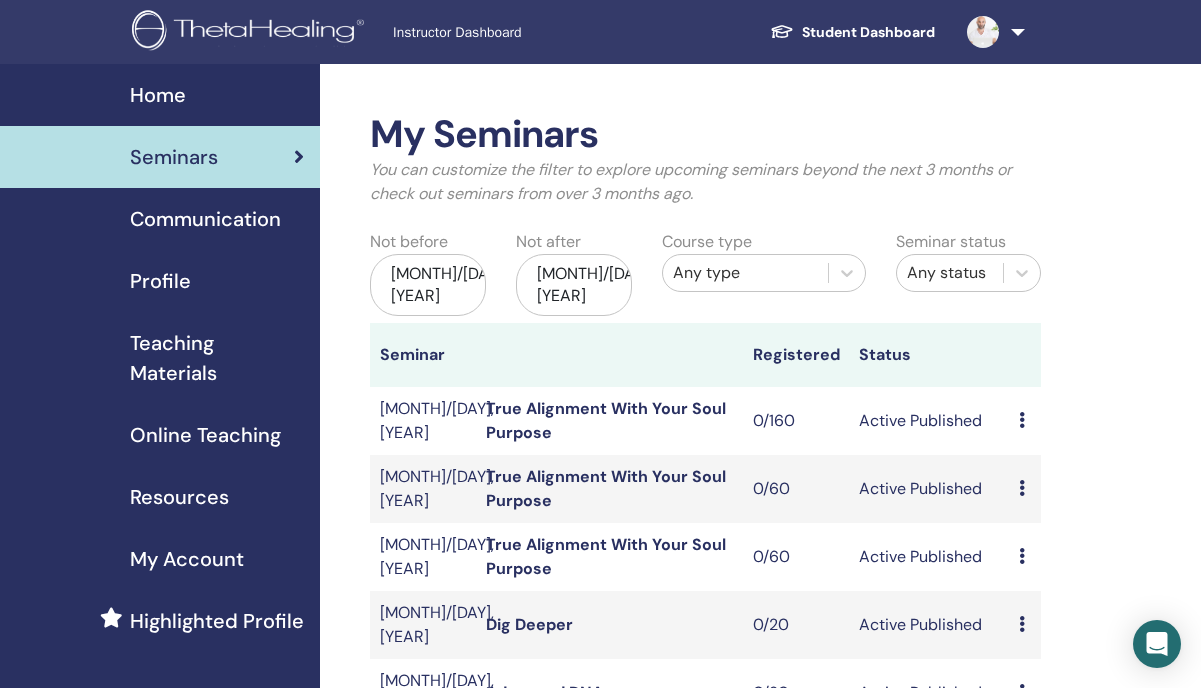 scroll, scrollTop: 0, scrollLeft: 0, axis: both 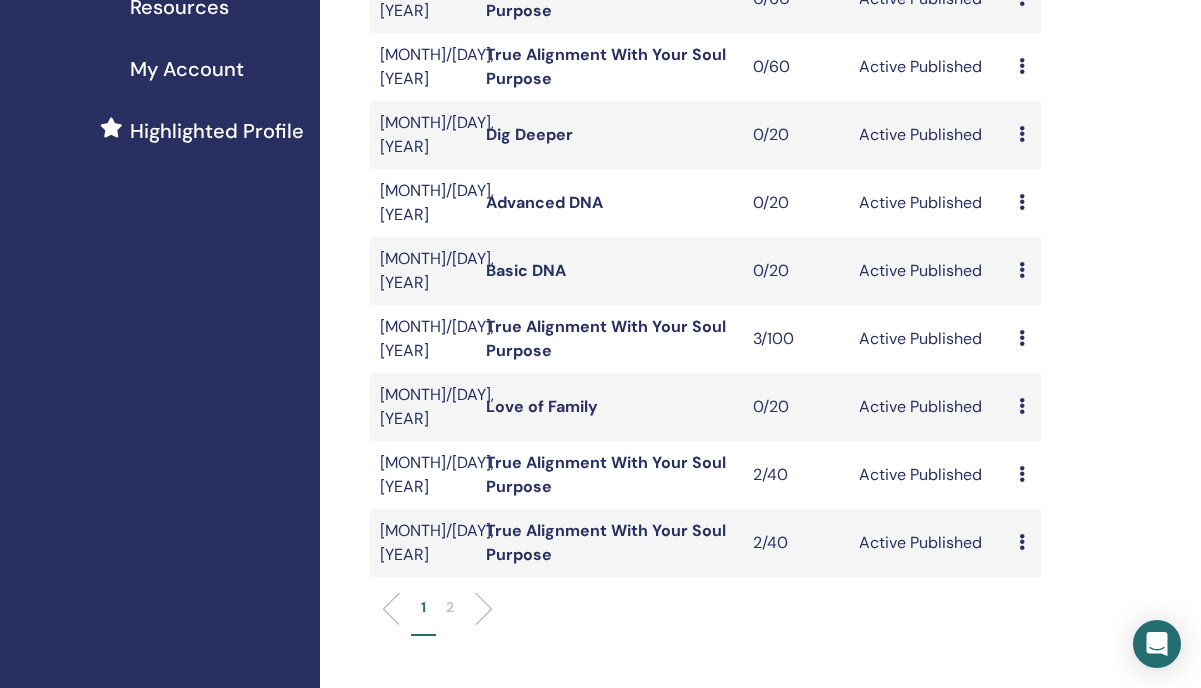 click on "True Alignment With Your Soul Purpose" at bounding box center (606, 338) 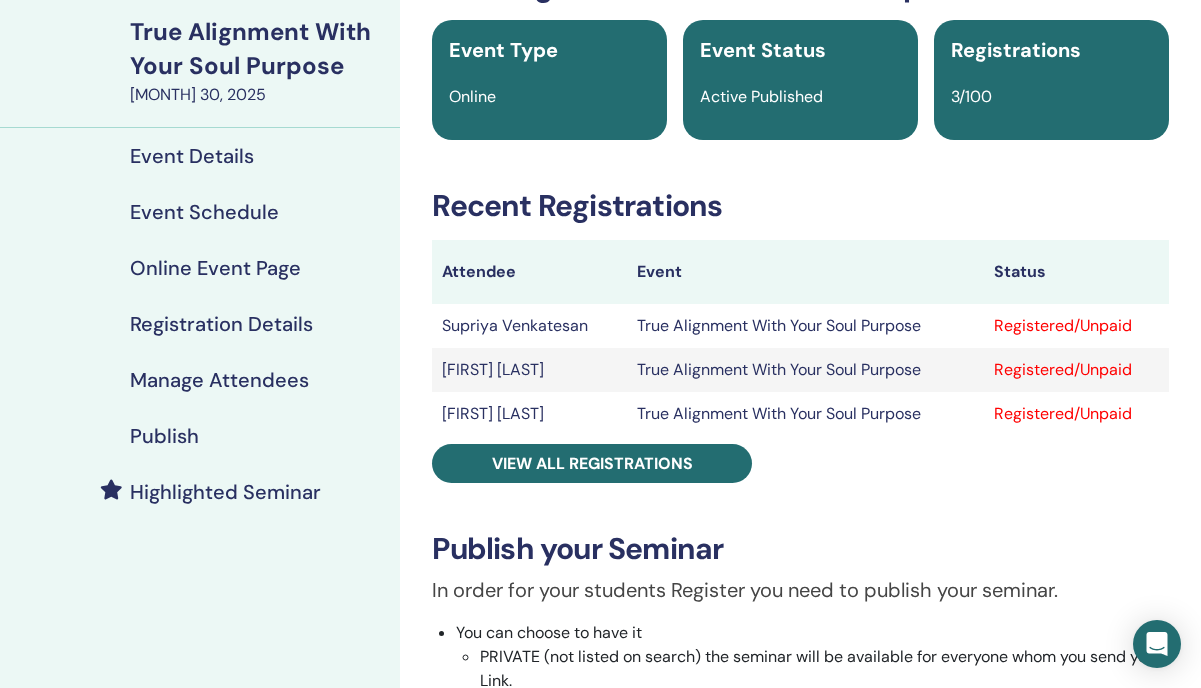 scroll, scrollTop: 140, scrollLeft: 0, axis: vertical 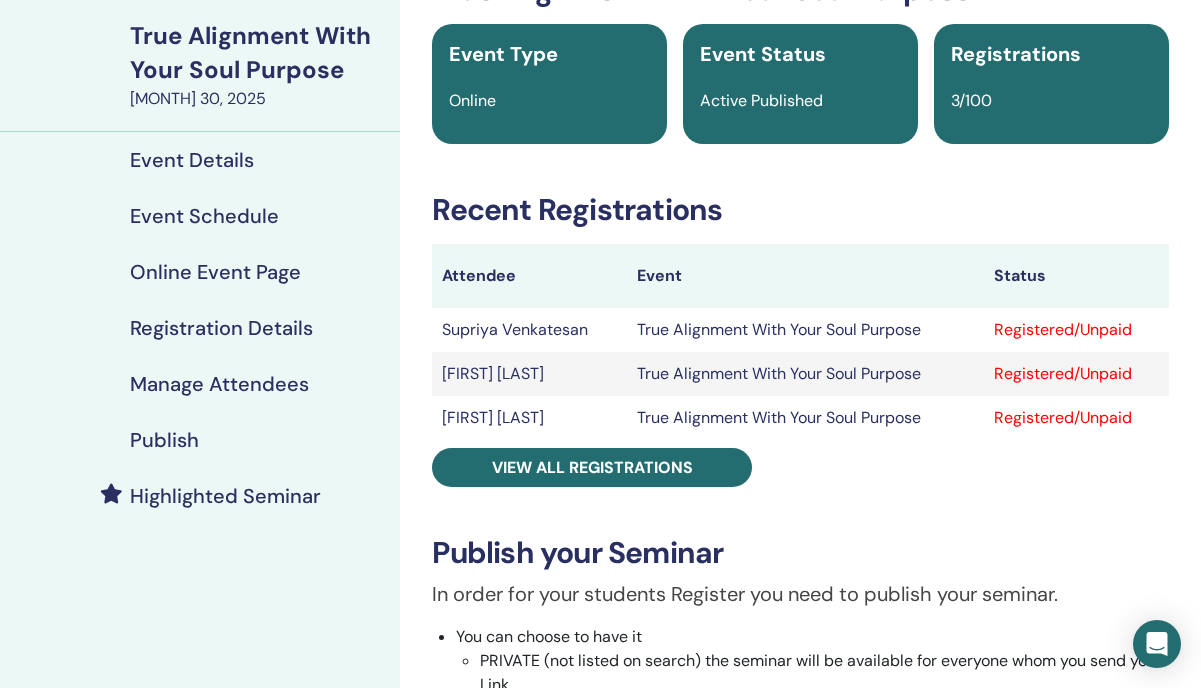 click on "Online Event Page" at bounding box center (215, 272) 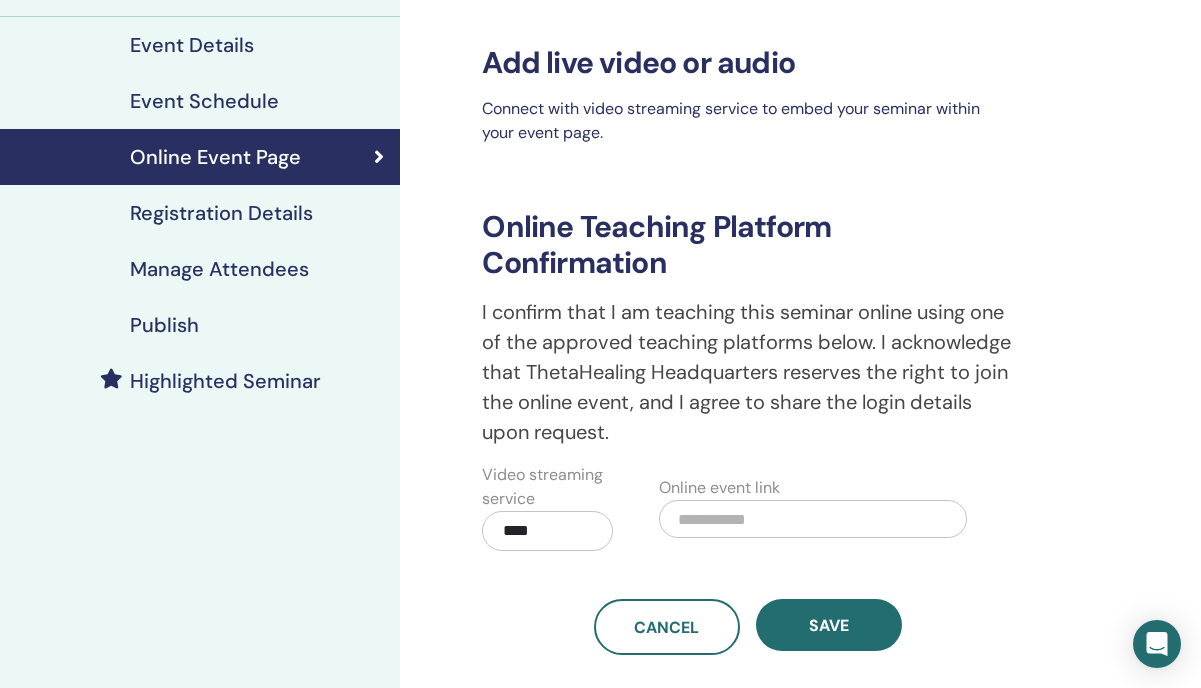 scroll, scrollTop: 259, scrollLeft: 0, axis: vertical 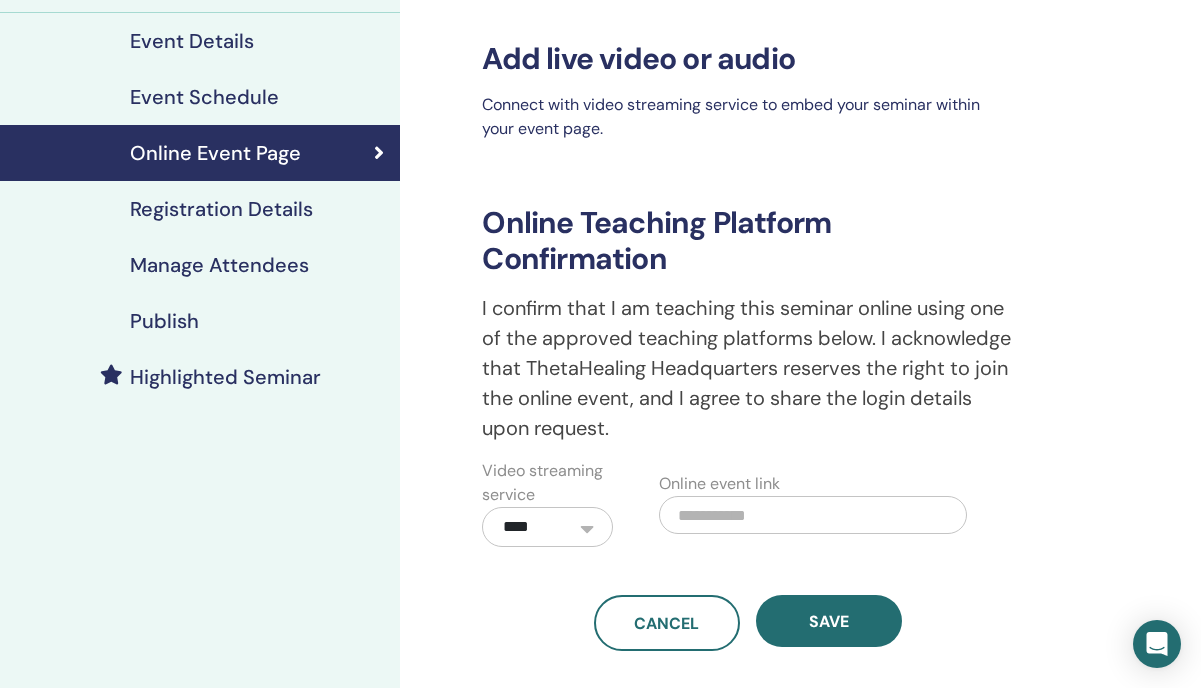 click on "Publish" at bounding box center [164, 321] 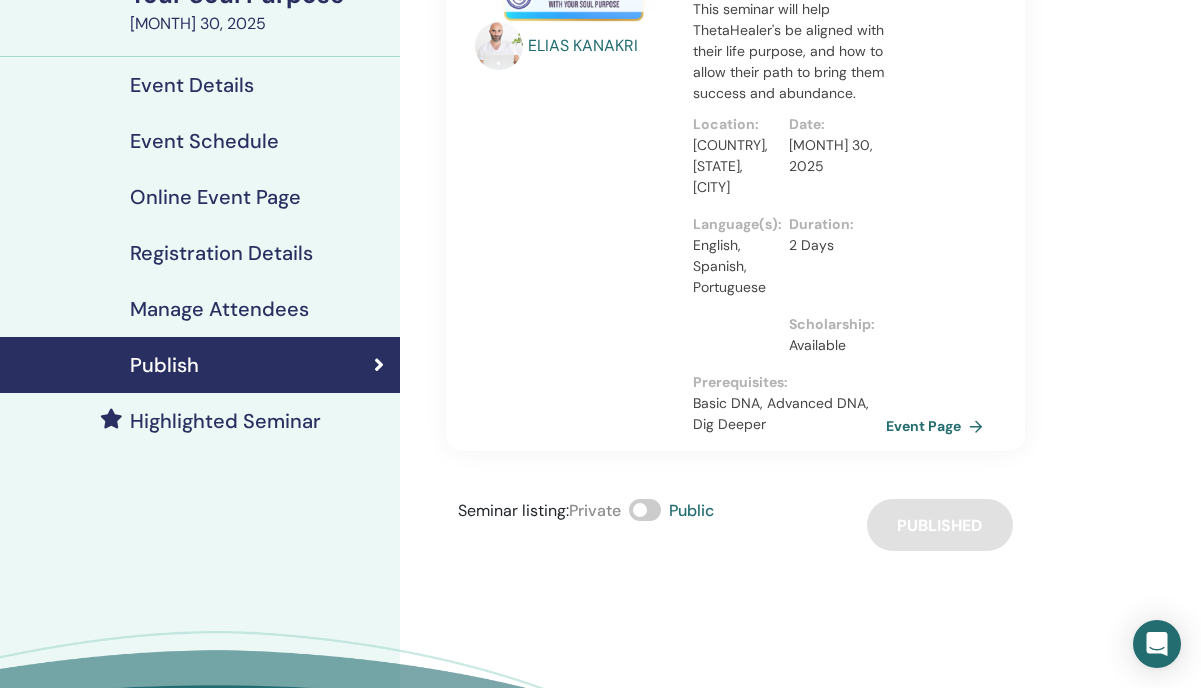 scroll, scrollTop: 210, scrollLeft: 0, axis: vertical 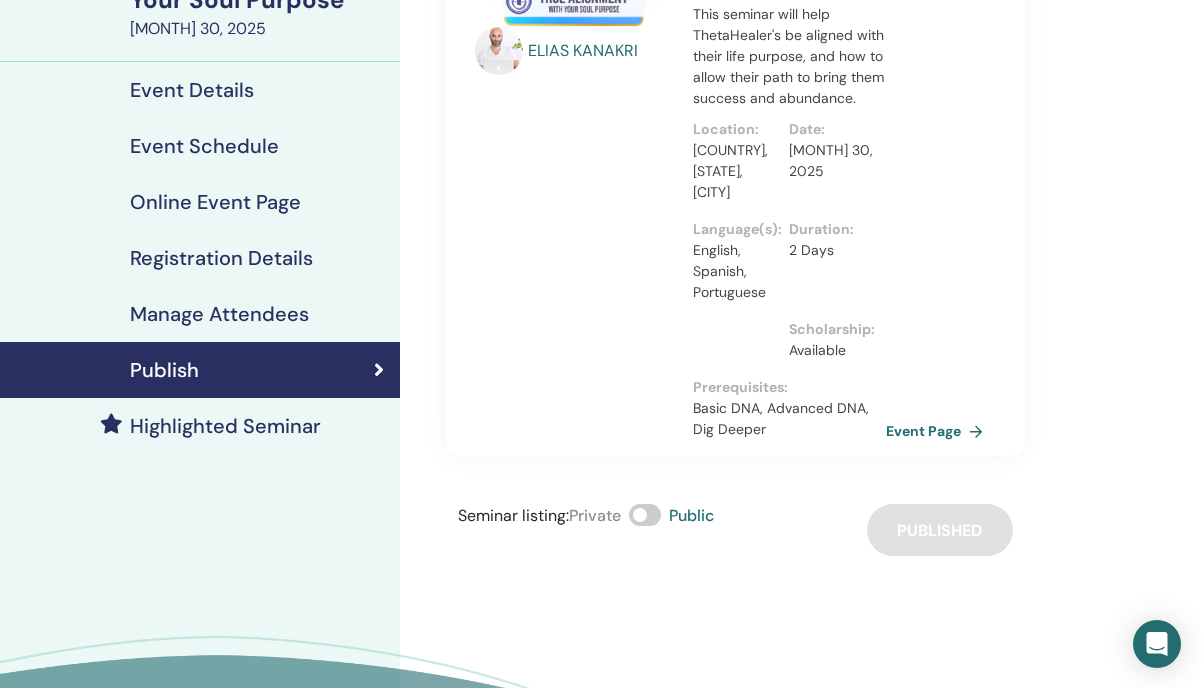 click on "Event Details" at bounding box center (200, 90) 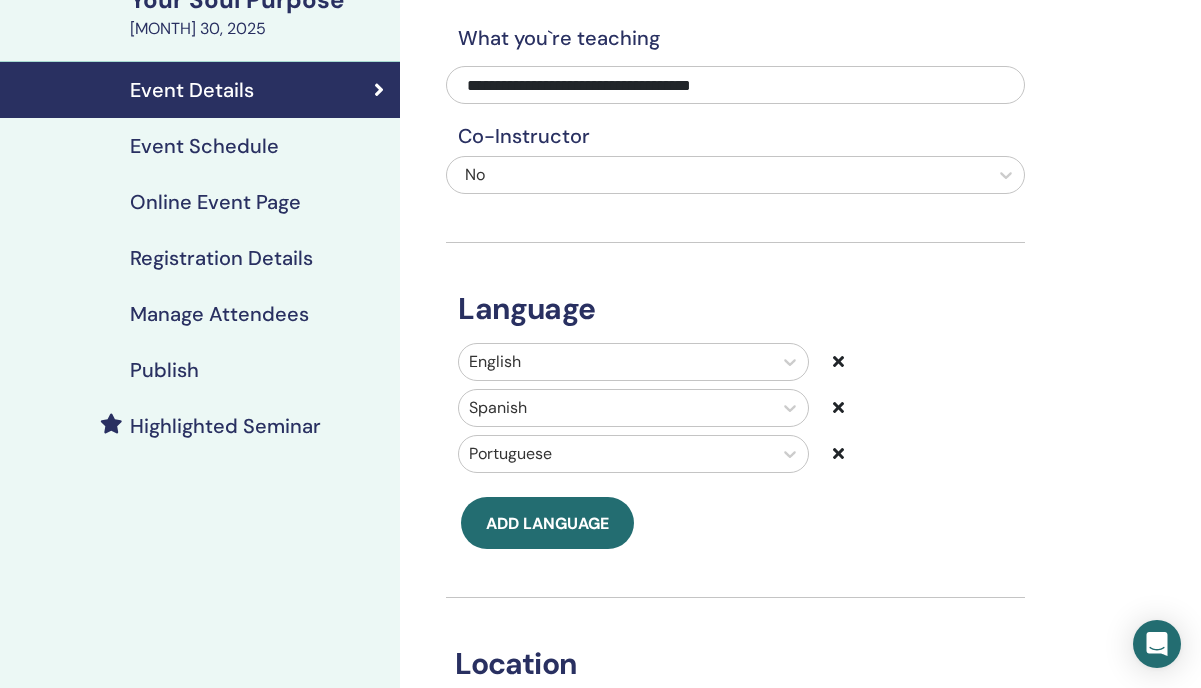 click on "Event Schedule" at bounding box center (204, 146) 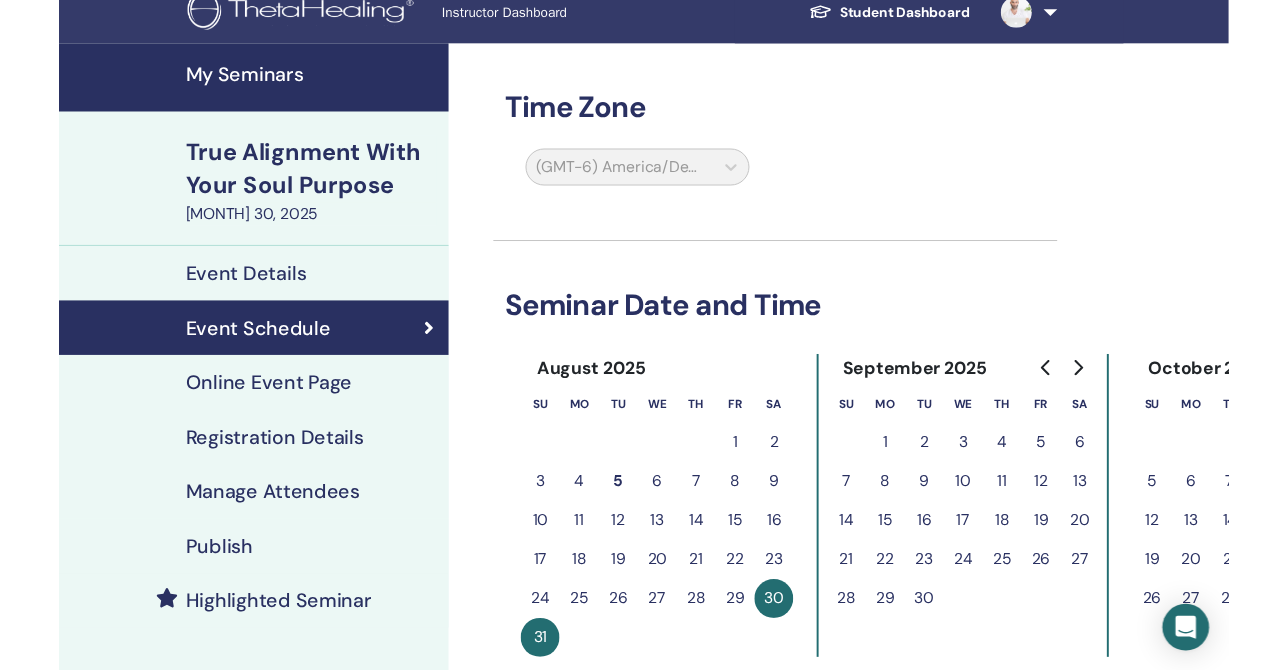 scroll, scrollTop: 25, scrollLeft: 0, axis: vertical 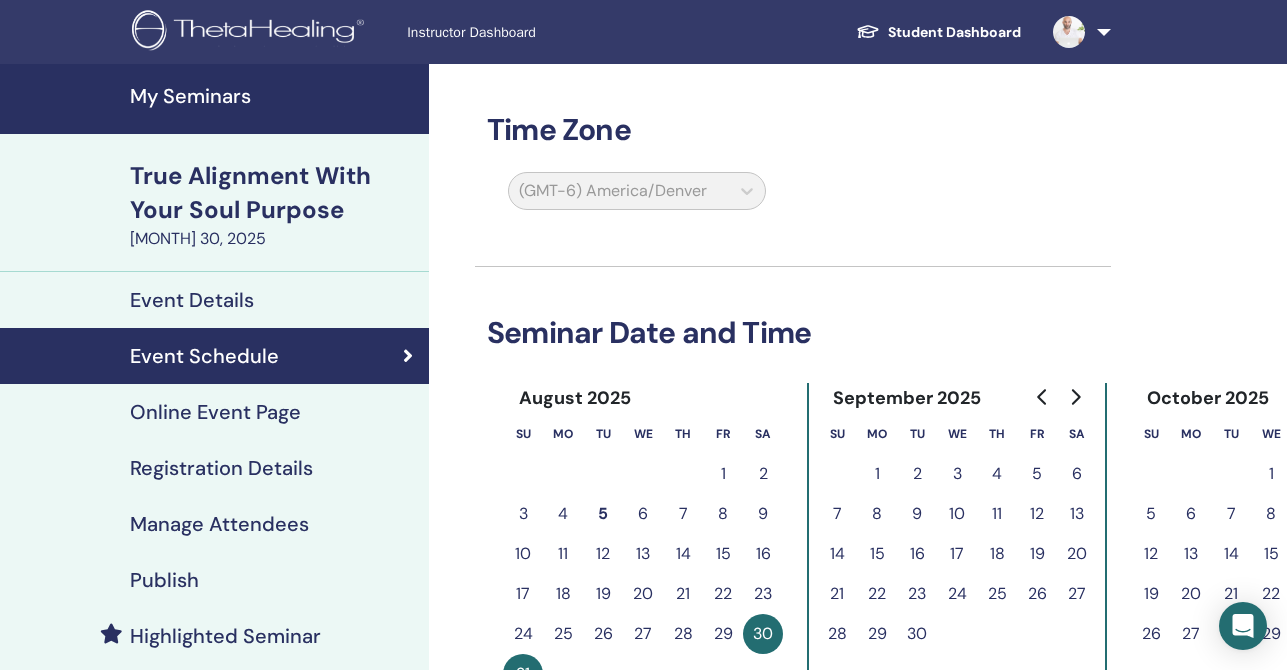 click on "Event Details" at bounding box center [192, 300] 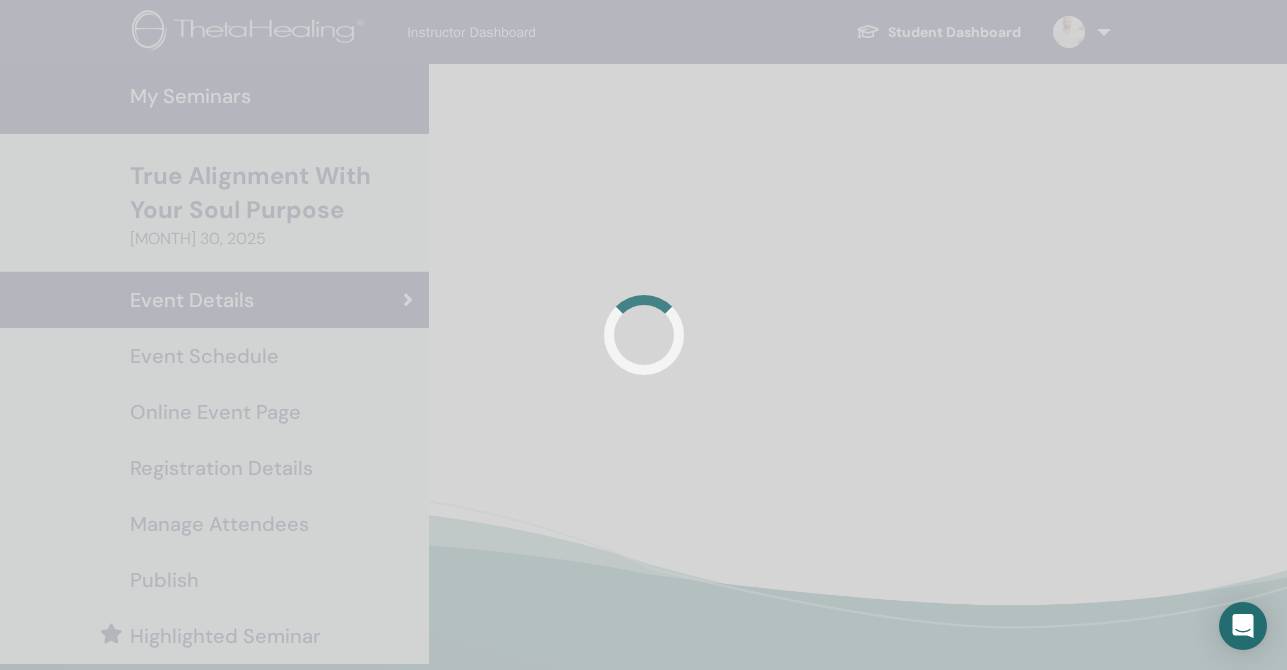 click at bounding box center (643, 335) 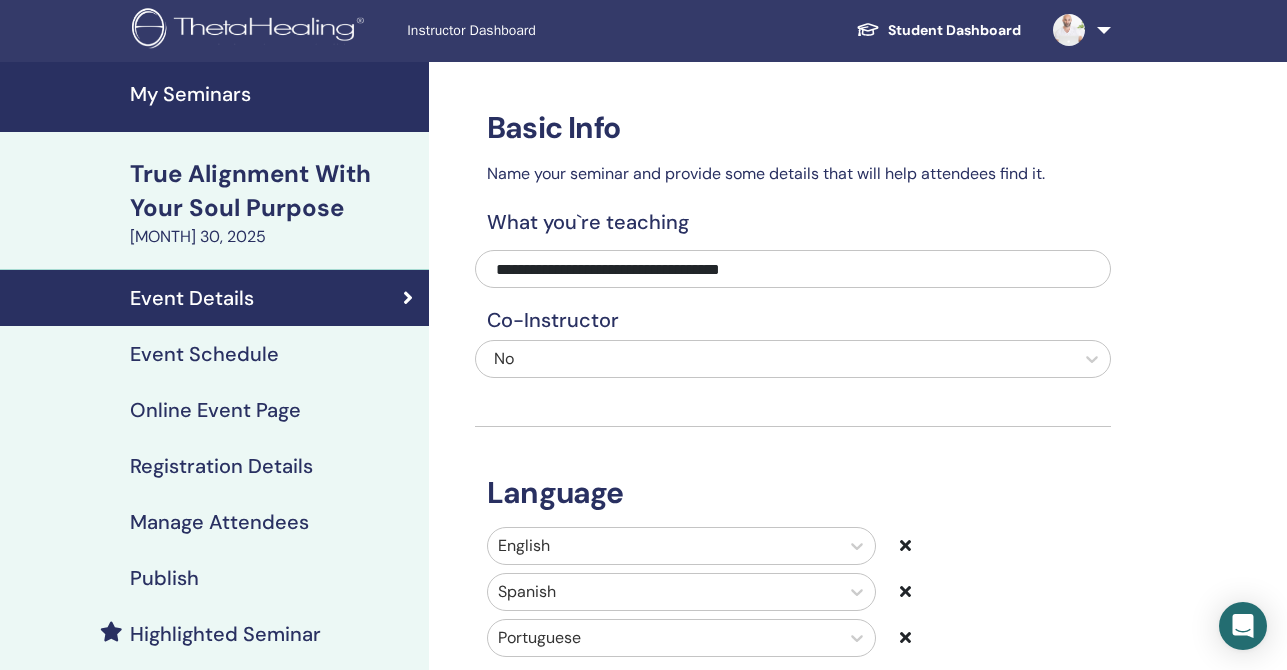 scroll, scrollTop: 0, scrollLeft: 0, axis: both 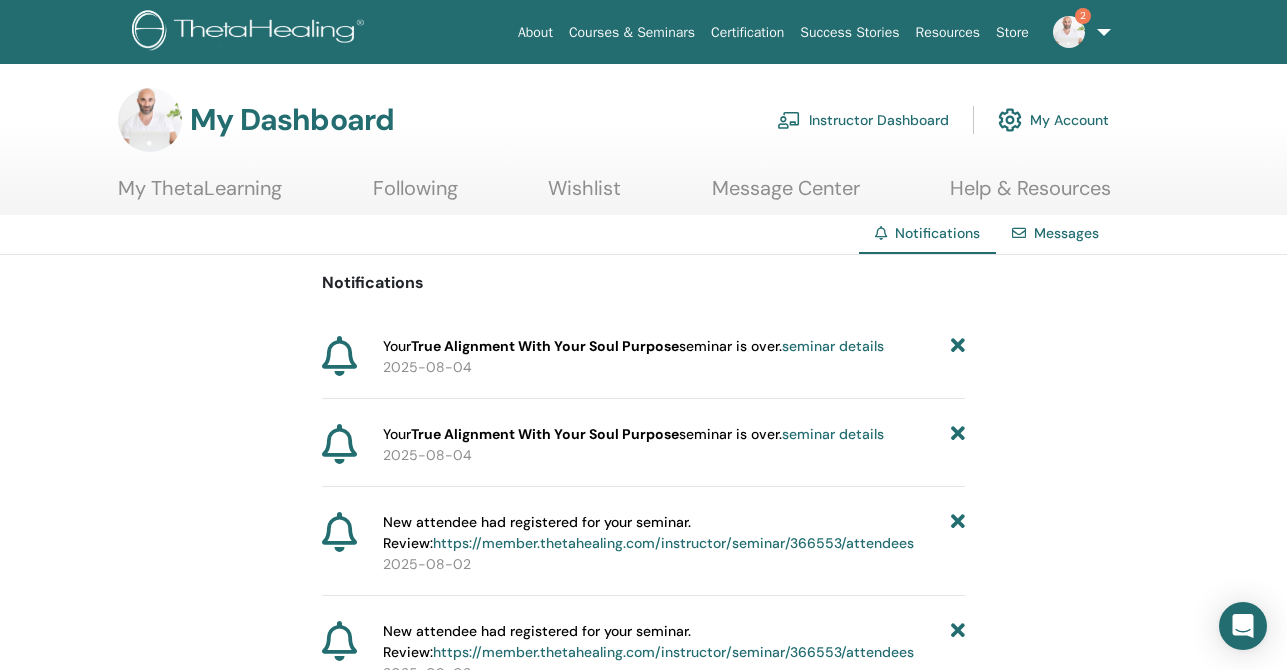 click at bounding box center (1069, 32) 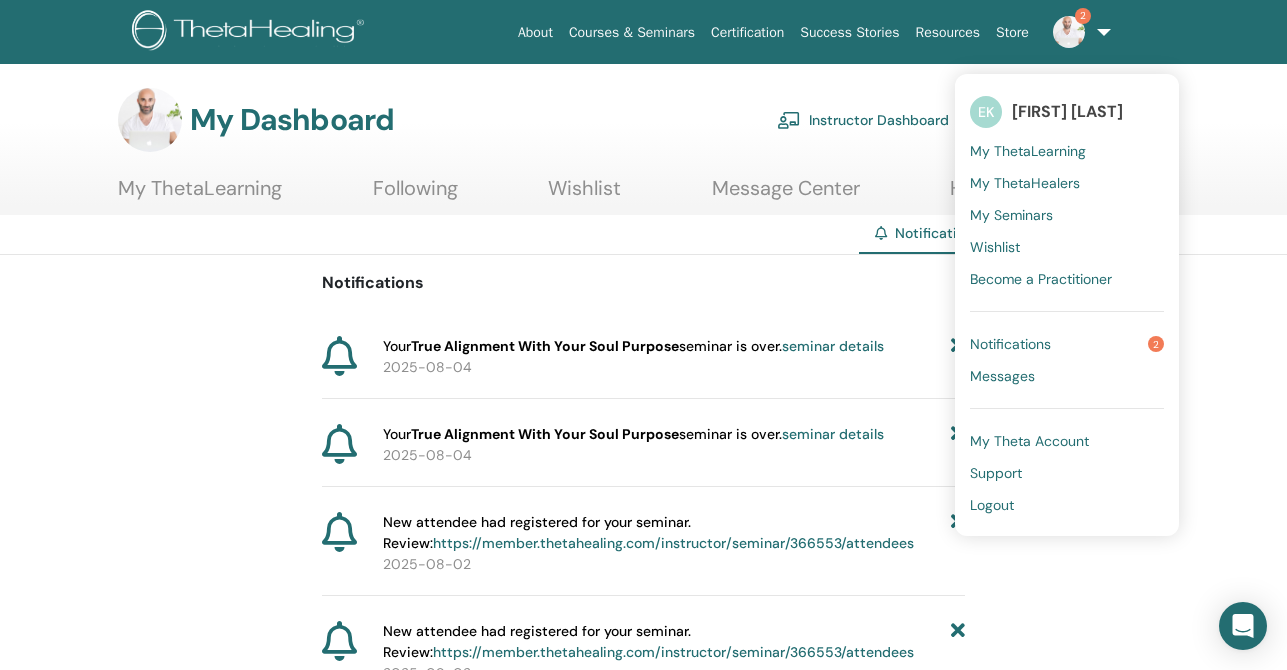 click on "Messages" at bounding box center [1067, 376] 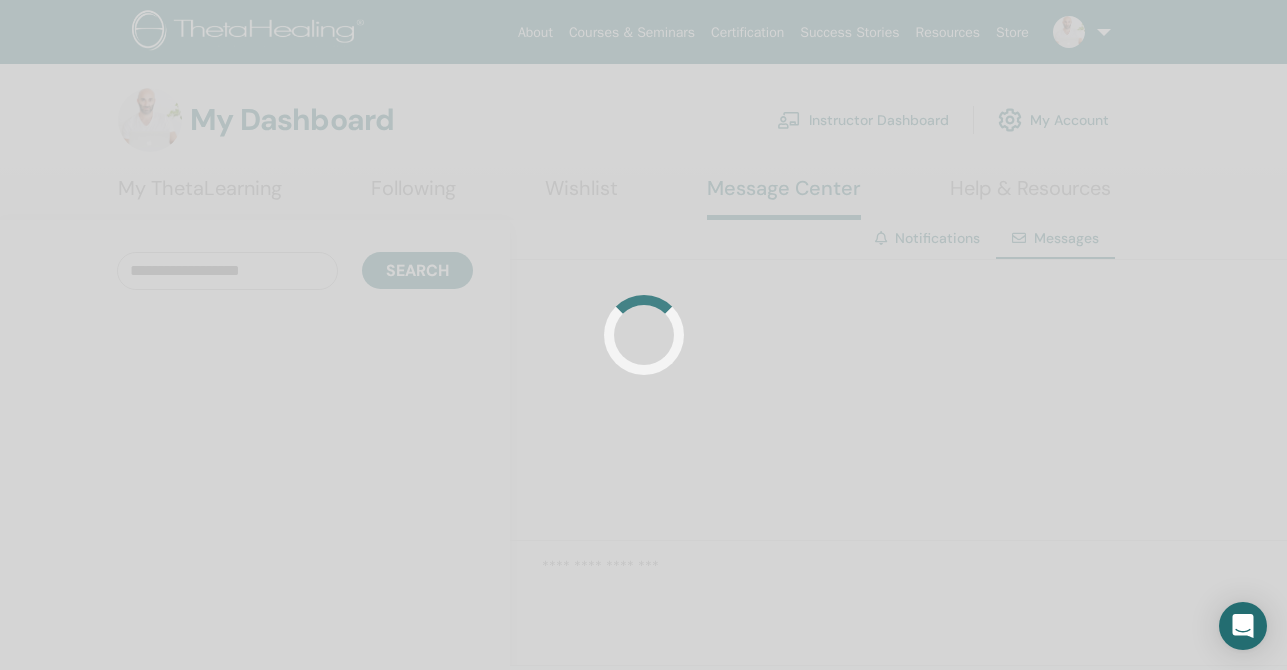 scroll, scrollTop: 0, scrollLeft: 0, axis: both 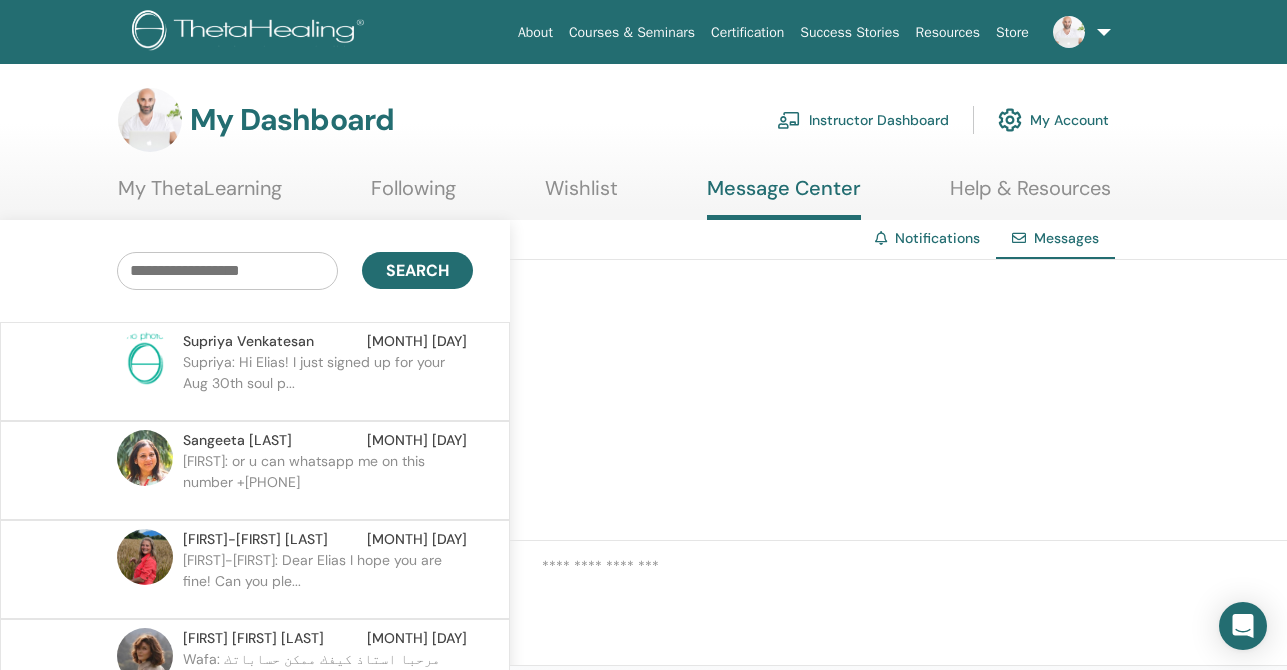 click on "[FIRST]   [LAST] [MONTH] [DAY]" at bounding box center (325, 341) 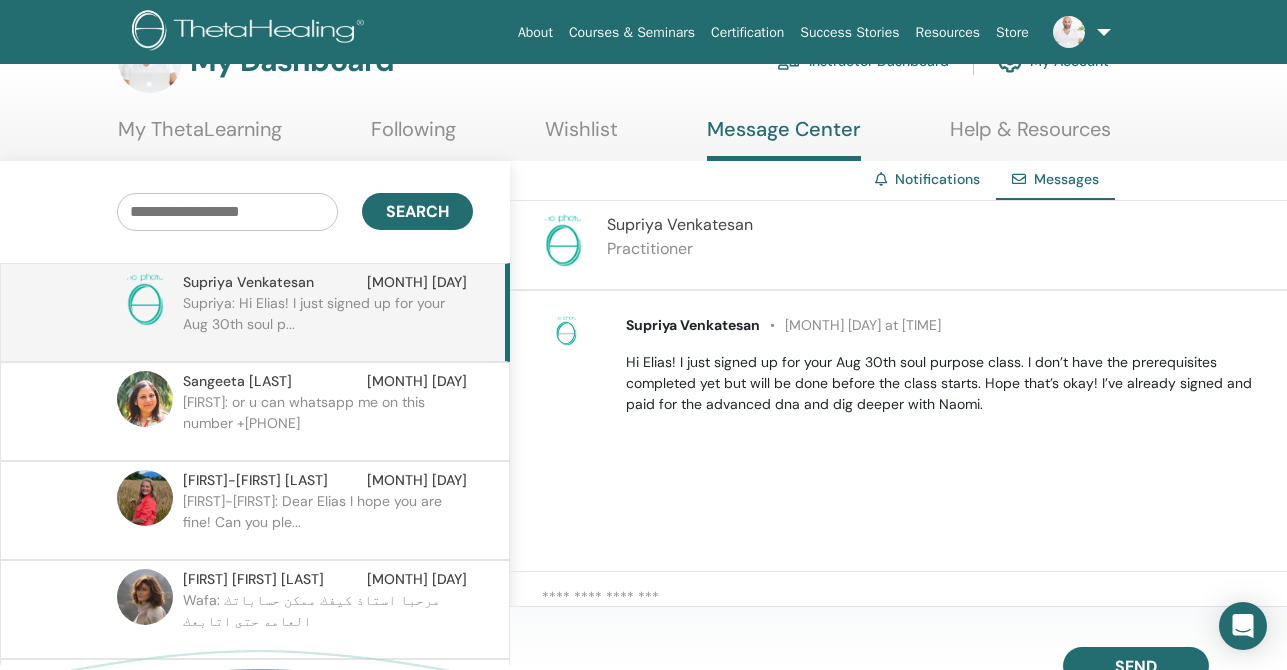 scroll, scrollTop: 64, scrollLeft: 0, axis: vertical 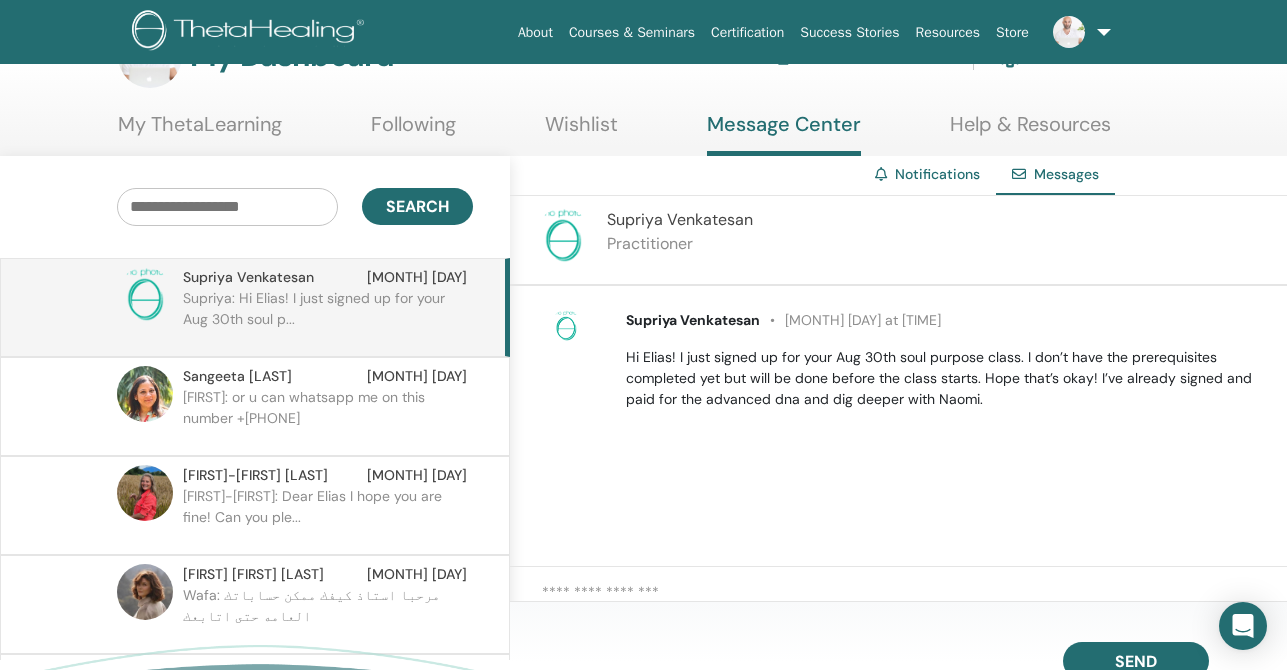 click at bounding box center [914, 600] 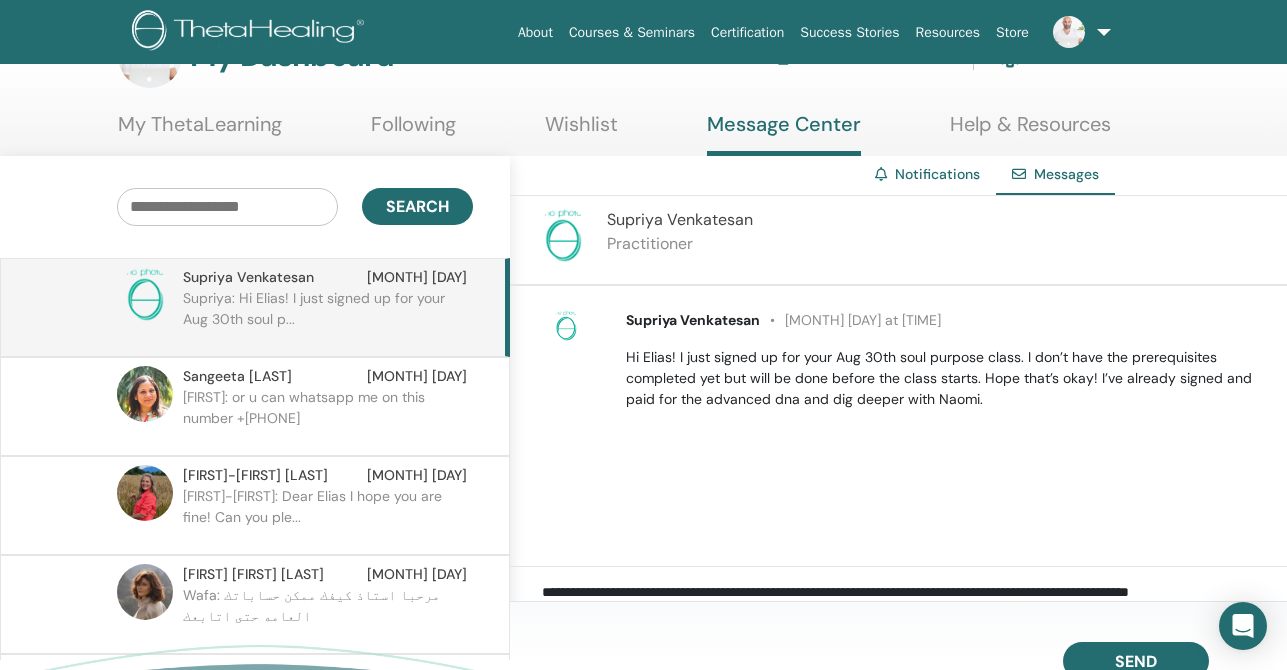 scroll, scrollTop: 4, scrollLeft: 0, axis: vertical 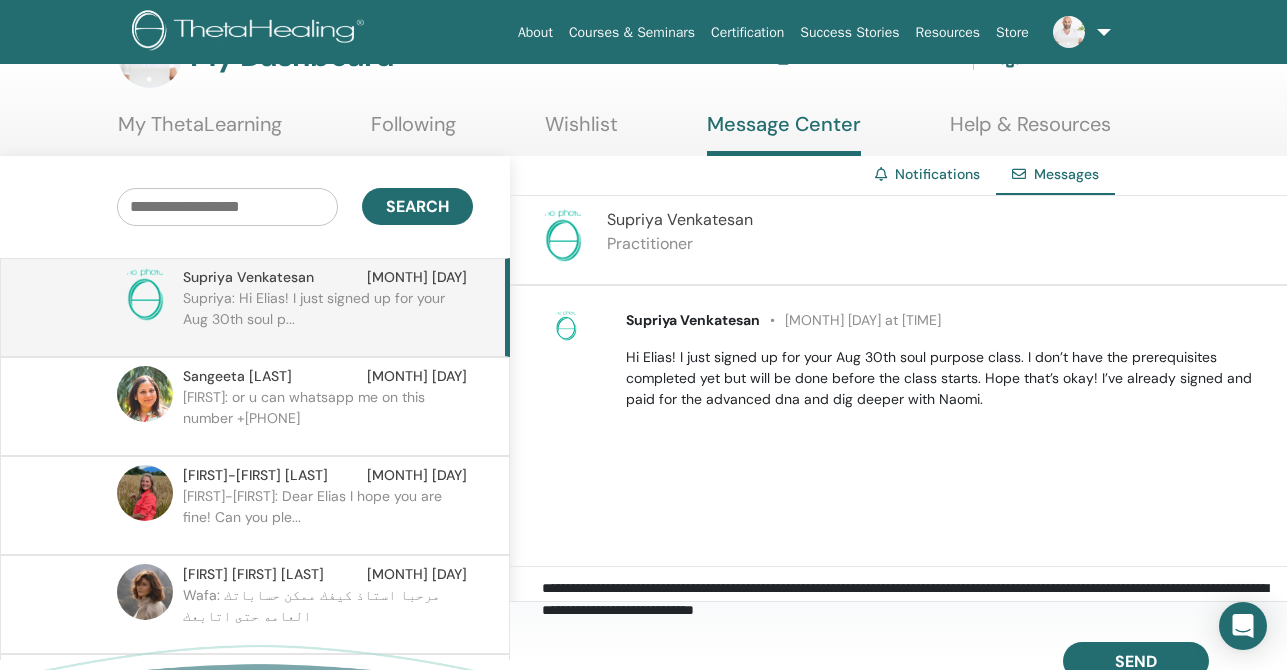 click on "**********" at bounding box center (914, 600) 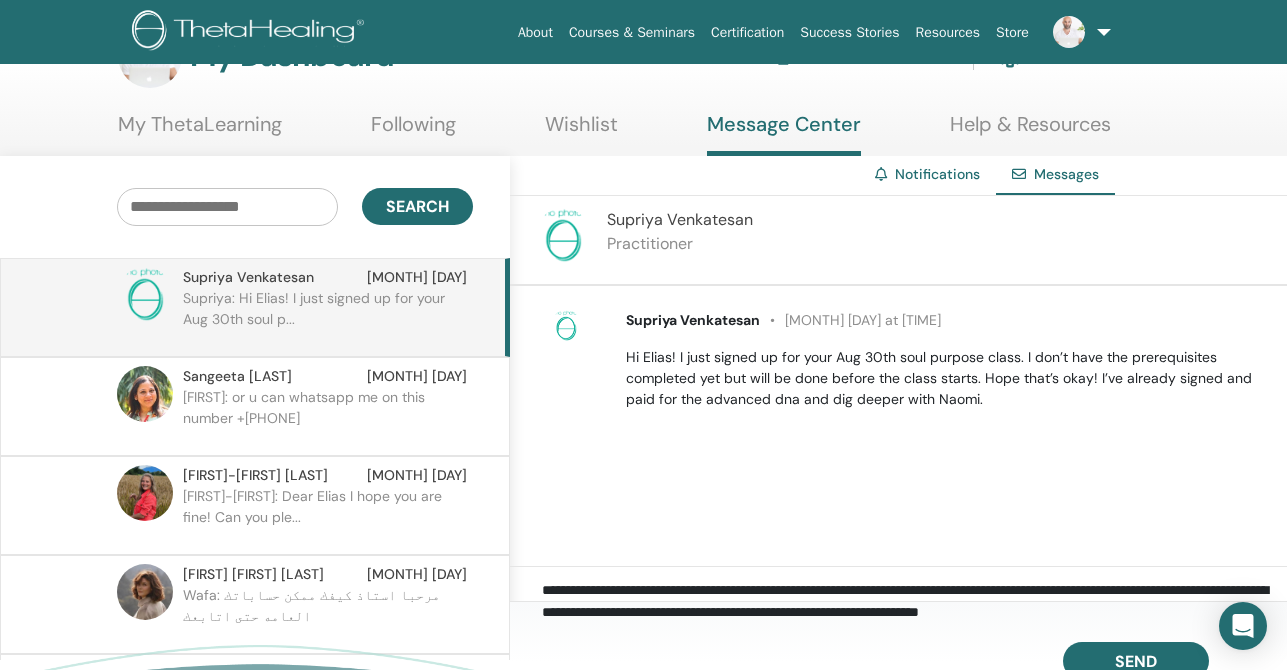 scroll, scrollTop: 5, scrollLeft: 0, axis: vertical 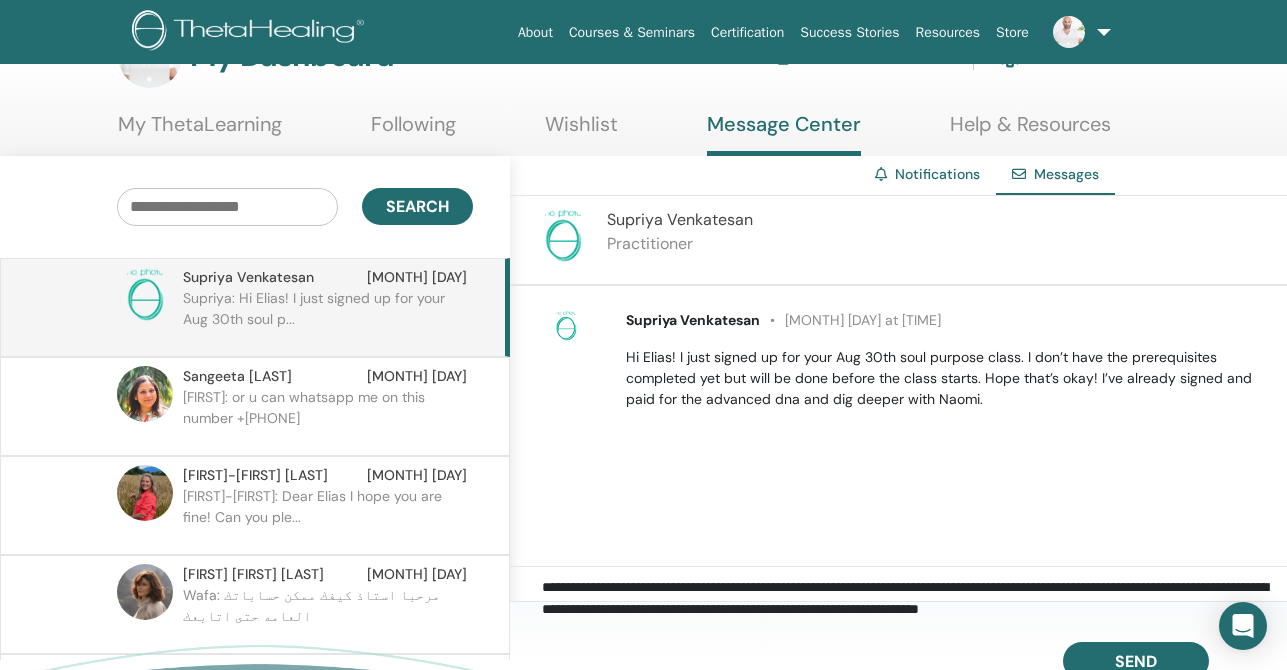 click on "**********" at bounding box center (914, 600) 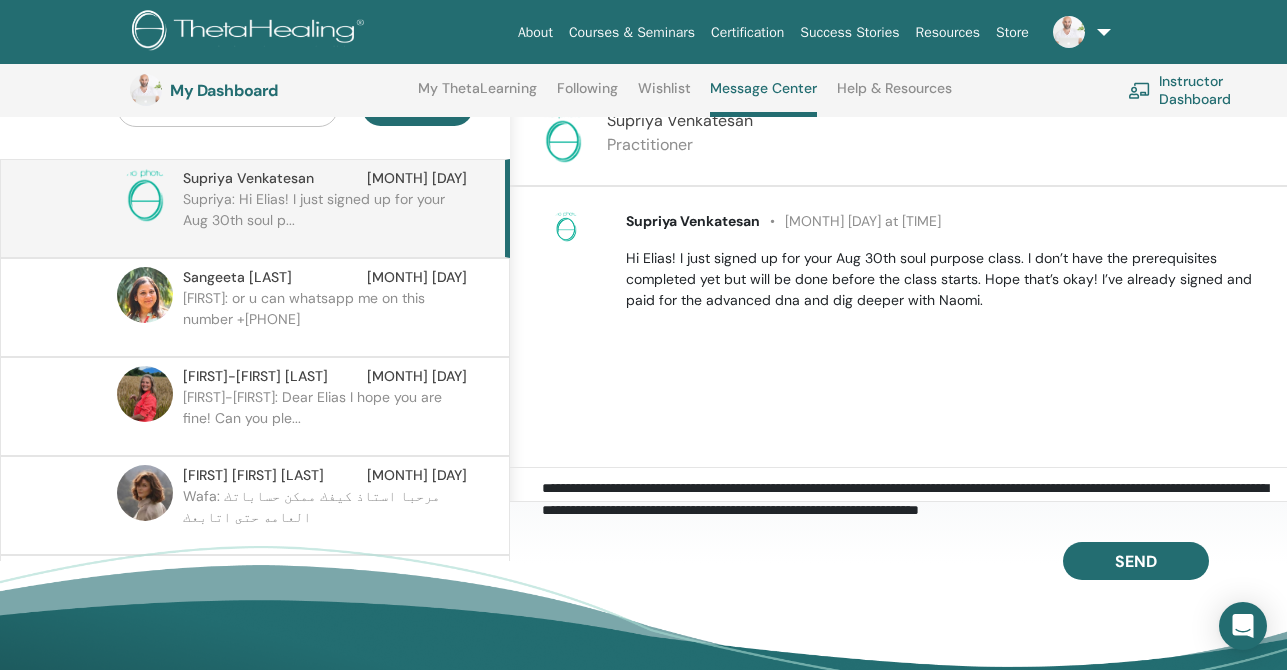 scroll, scrollTop: 230, scrollLeft: 1, axis: both 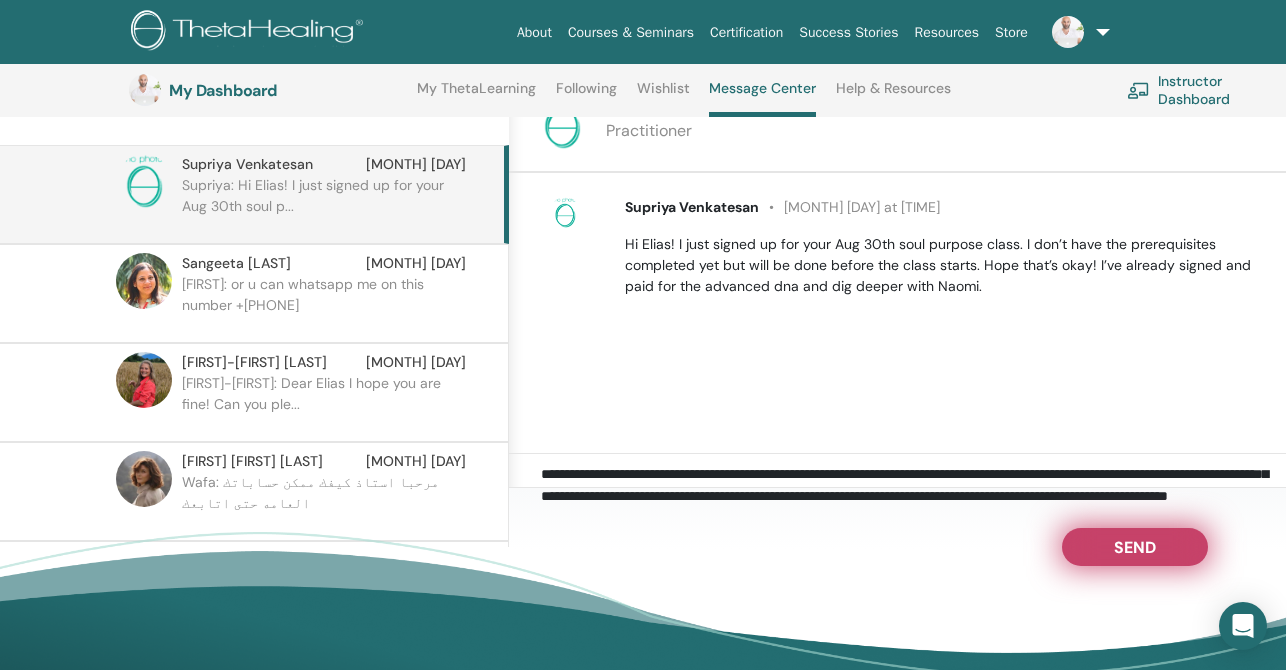 type on "**********" 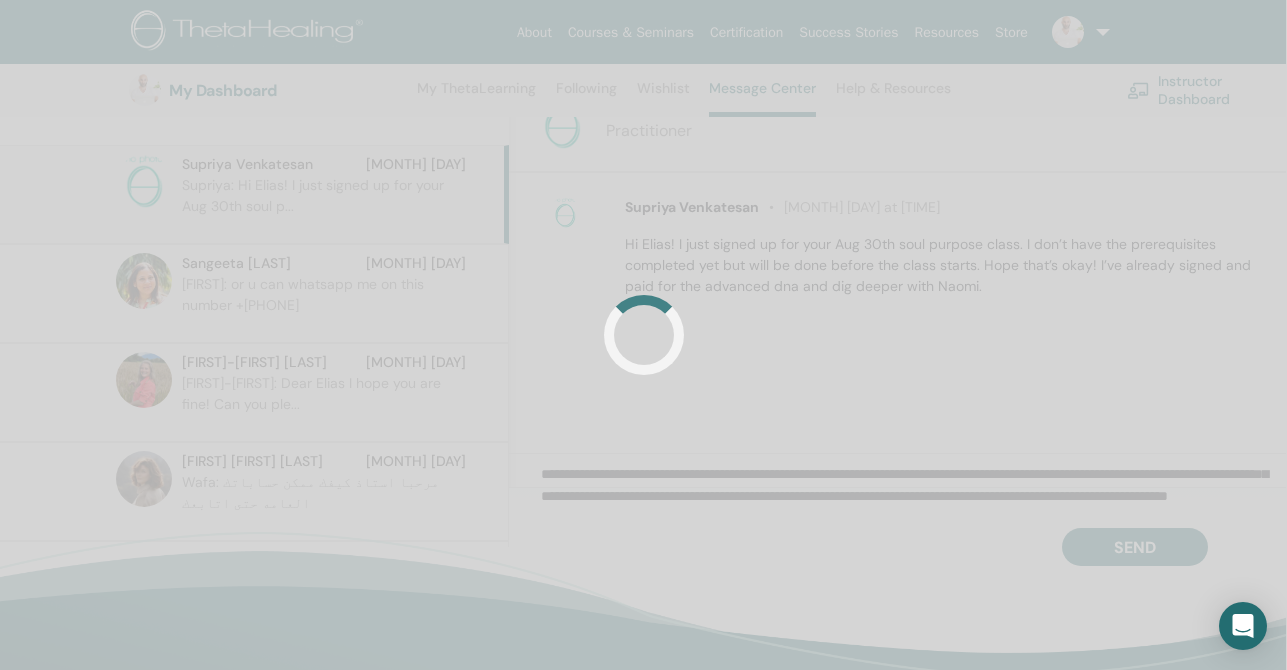 scroll, scrollTop: 230, scrollLeft: 30, axis: both 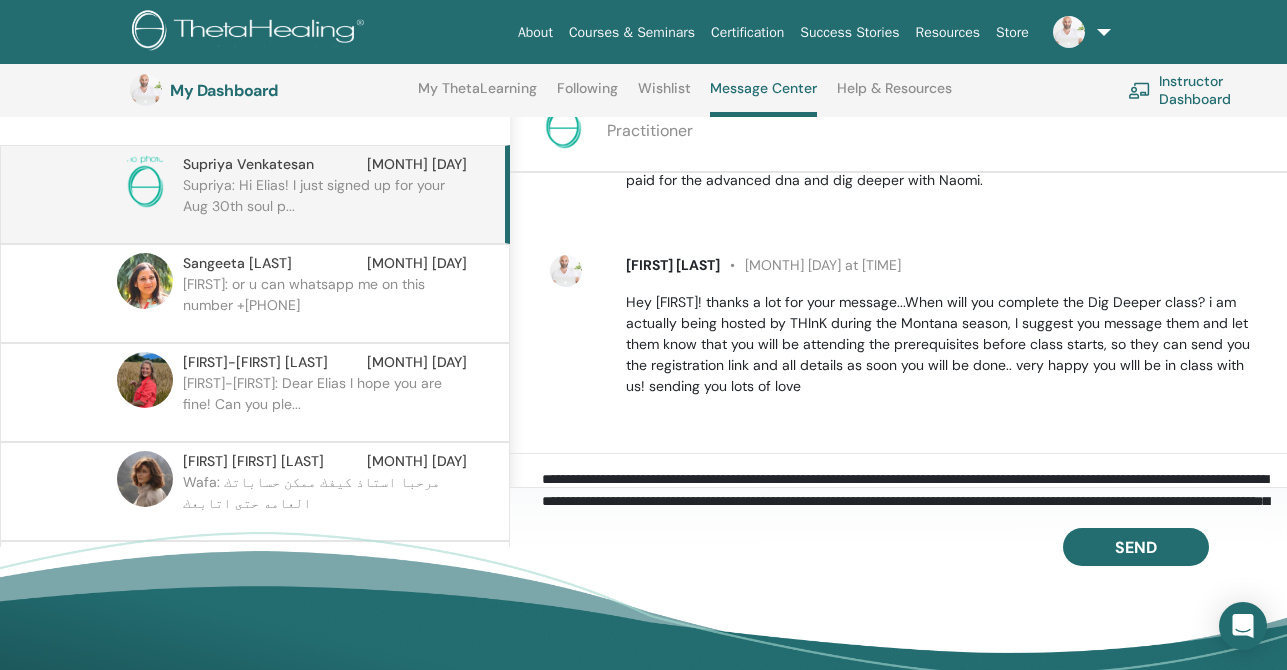 click on "[FIRST]: or u can whatsapp me on this number +[PHONE]" at bounding box center (328, 304) 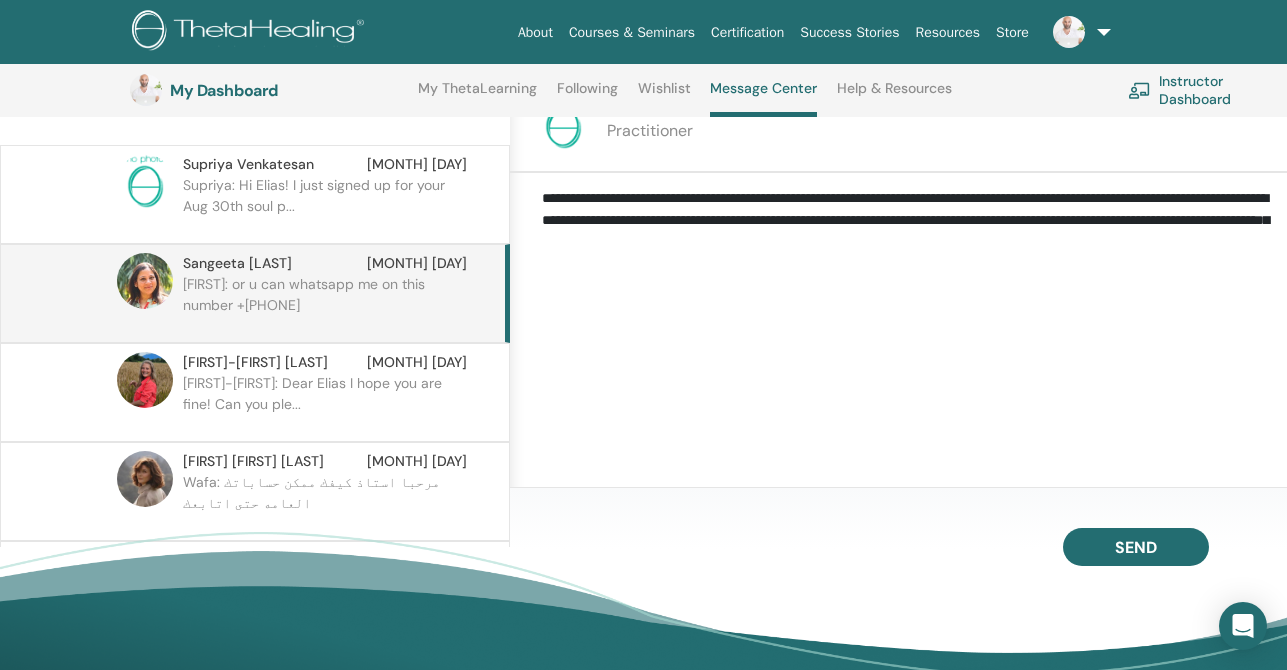 scroll, scrollTop: 710, scrollLeft: 0, axis: vertical 